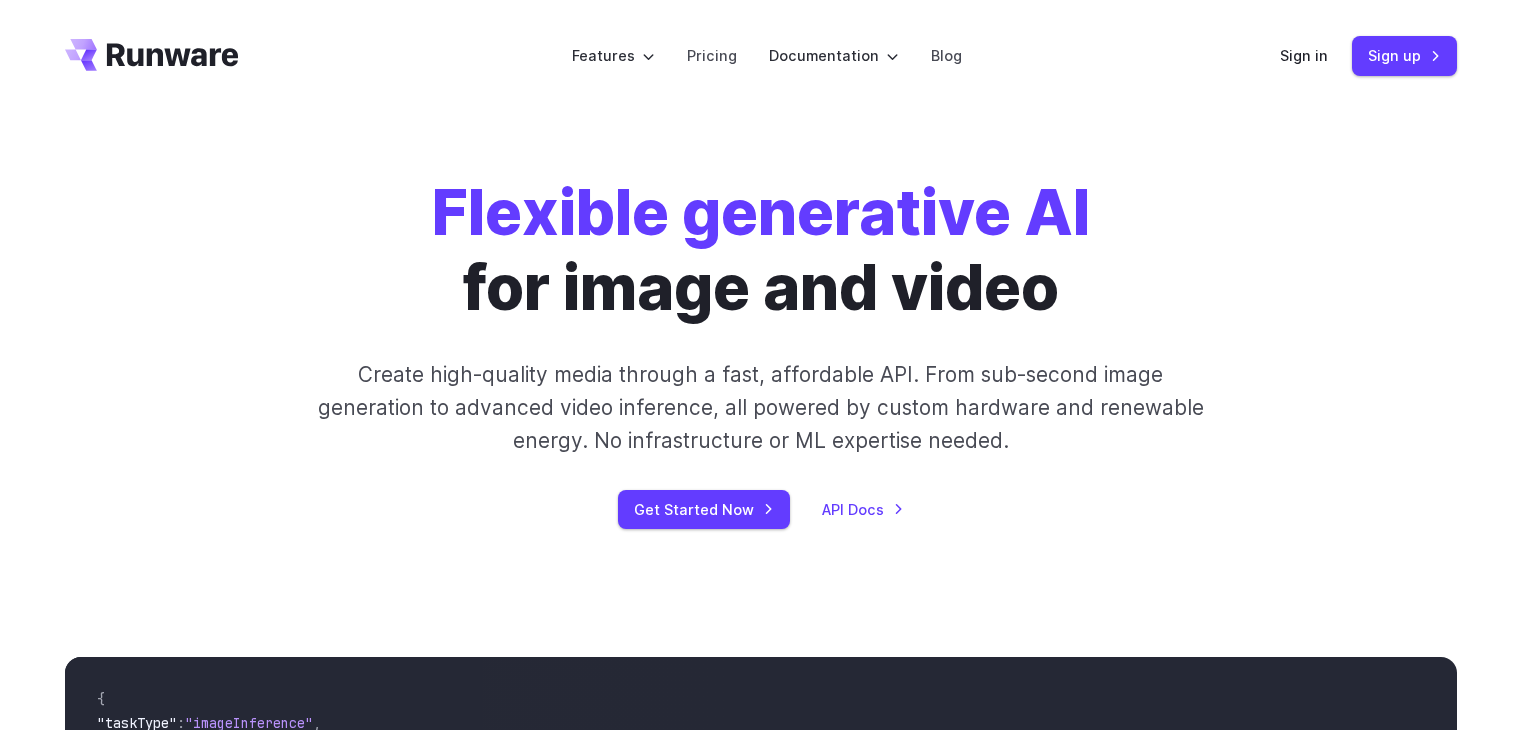 scroll, scrollTop: 0, scrollLeft: 0, axis: both 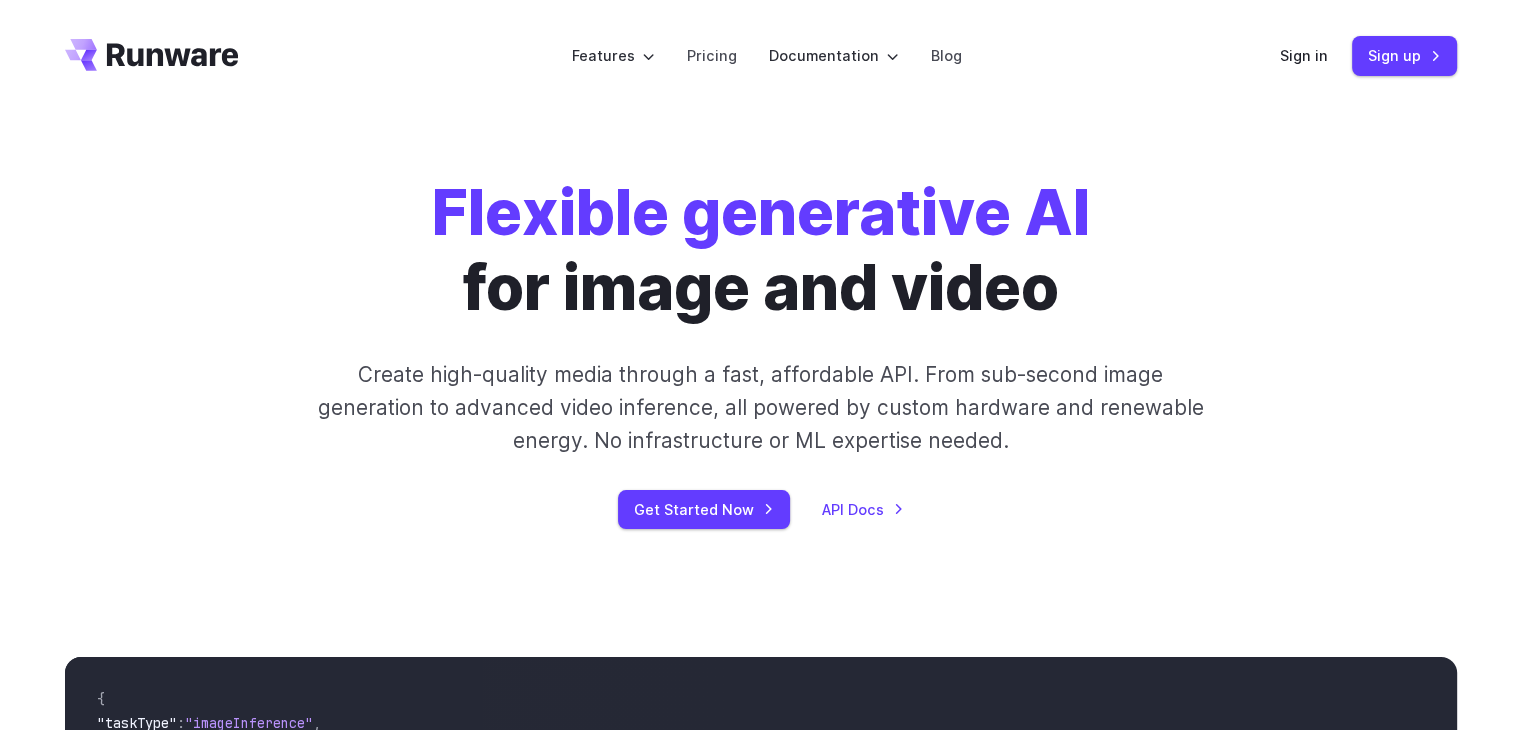 click on "Sign in        Sign up" at bounding box center (1368, 55) 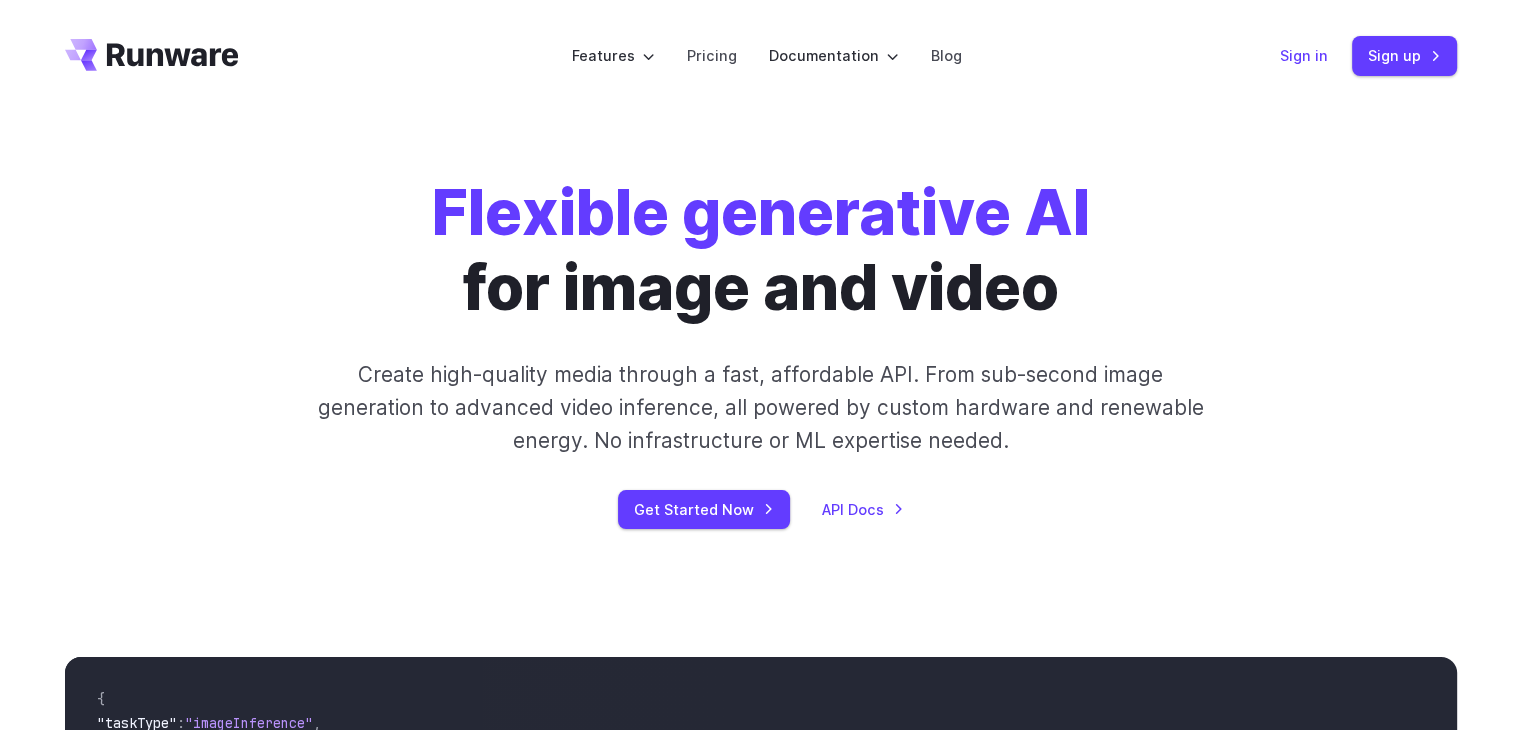 drag, startPoint x: 1318, startPoint y: 50, endPoint x: 1296, endPoint y: 49, distance: 22.022715 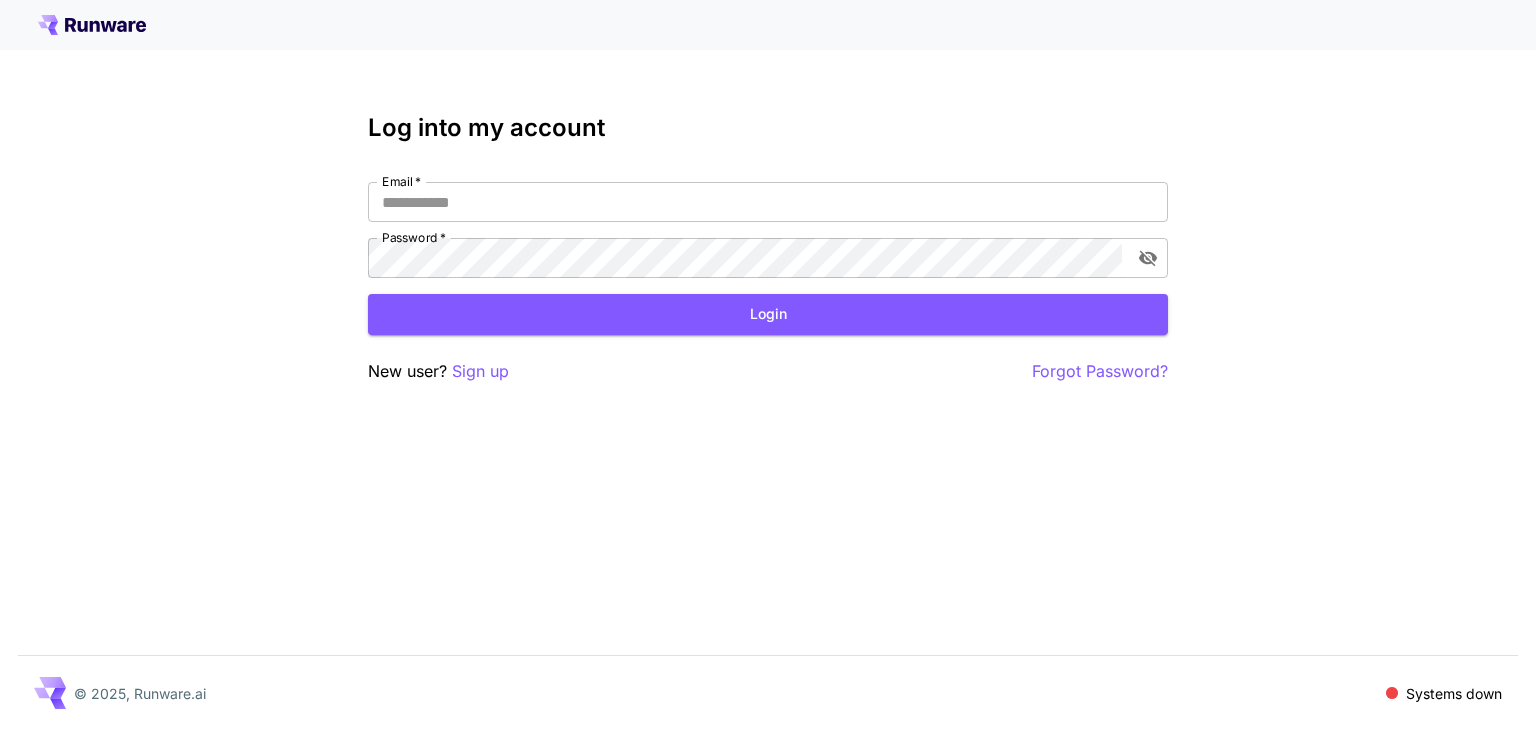 scroll, scrollTop: 0, scrollLeft: 0, axis: both 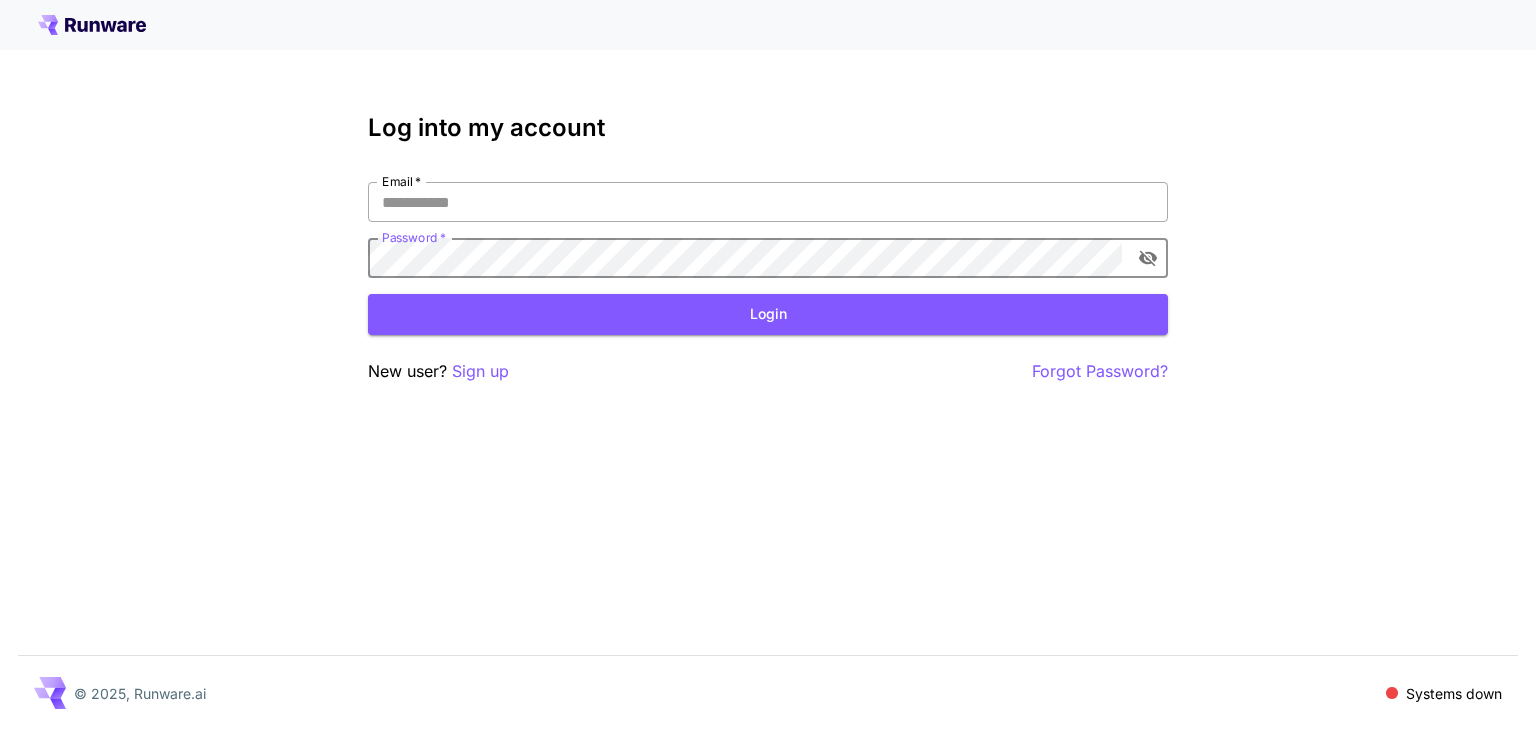 click on "Email   *" at bounding box center (768, 202) 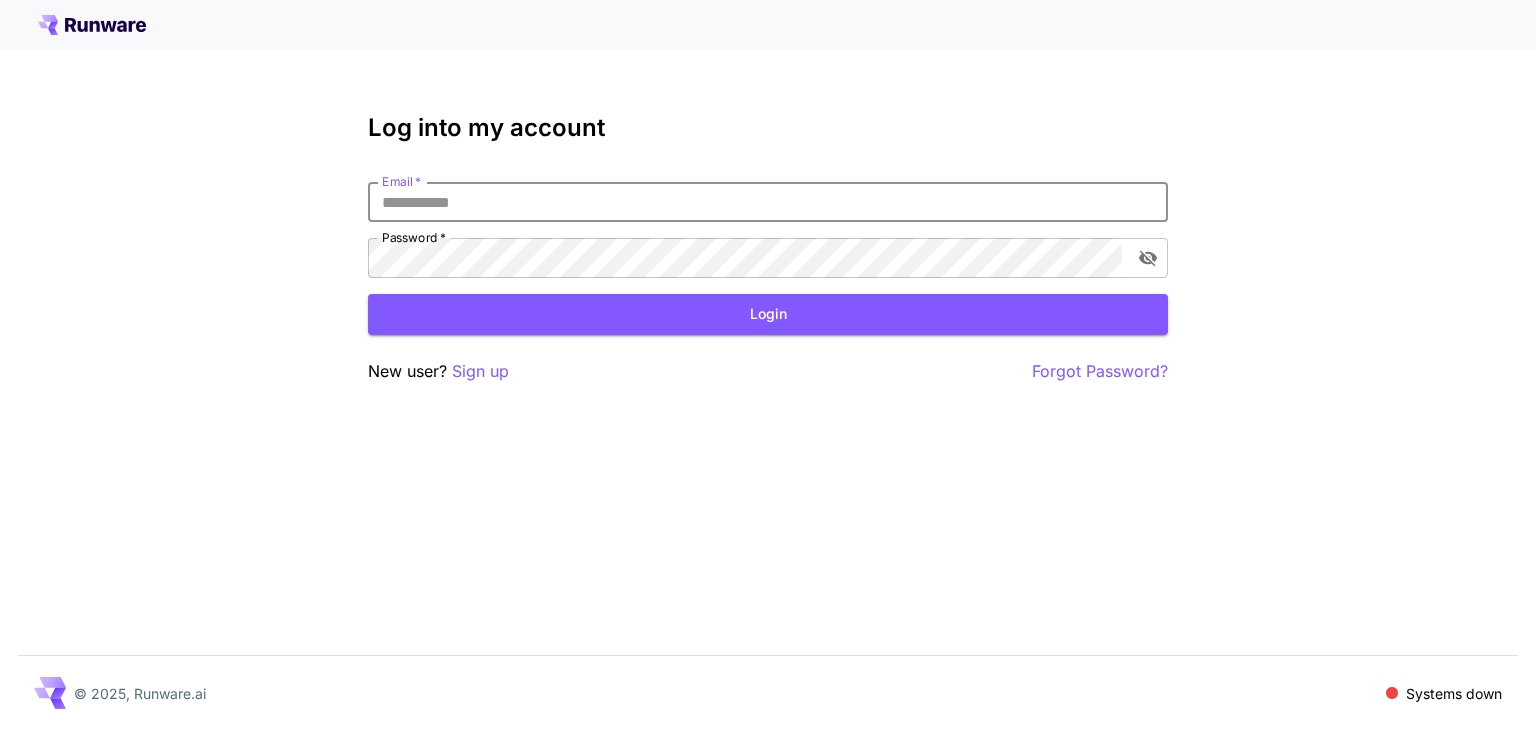 type on "**********" 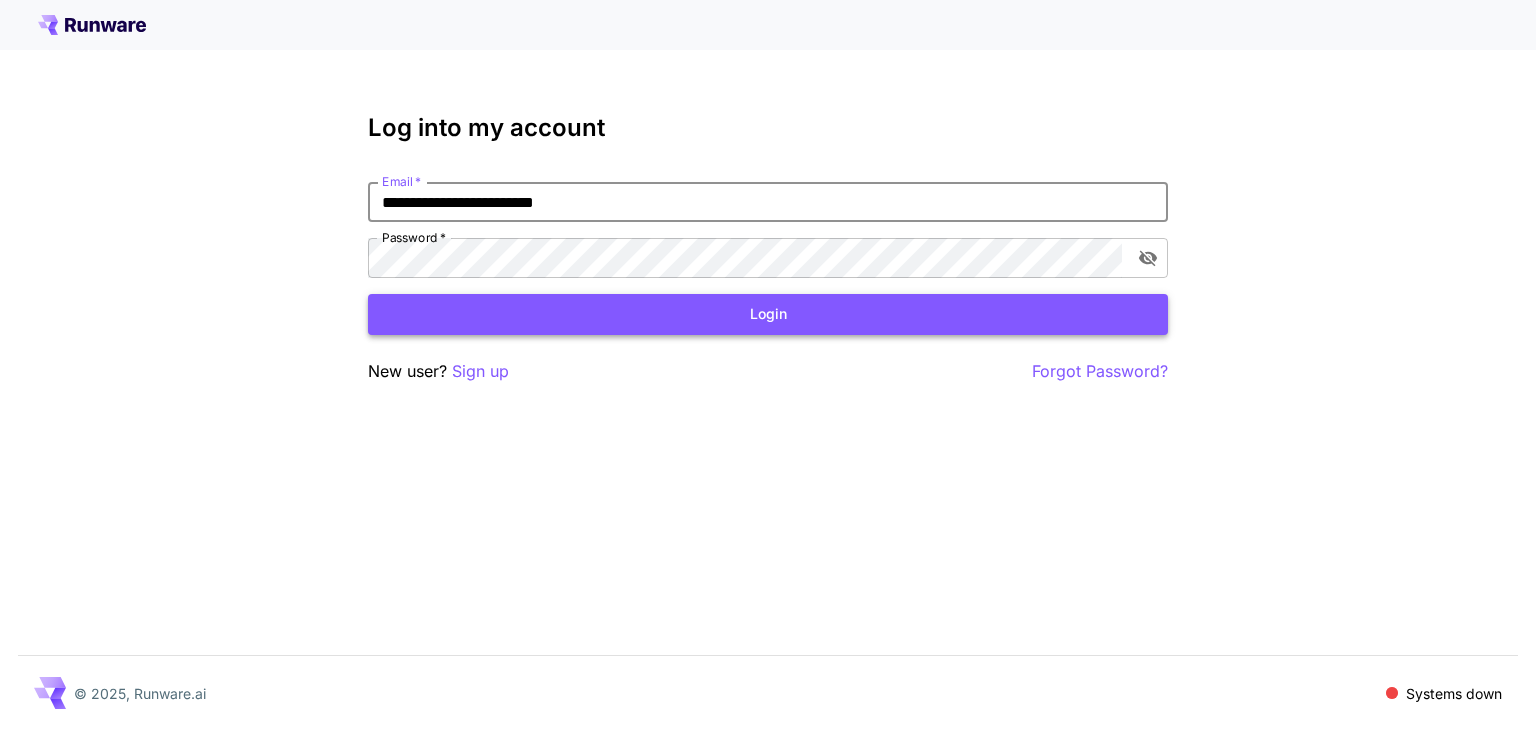 click on "Login" at bounding box center (768, 314) 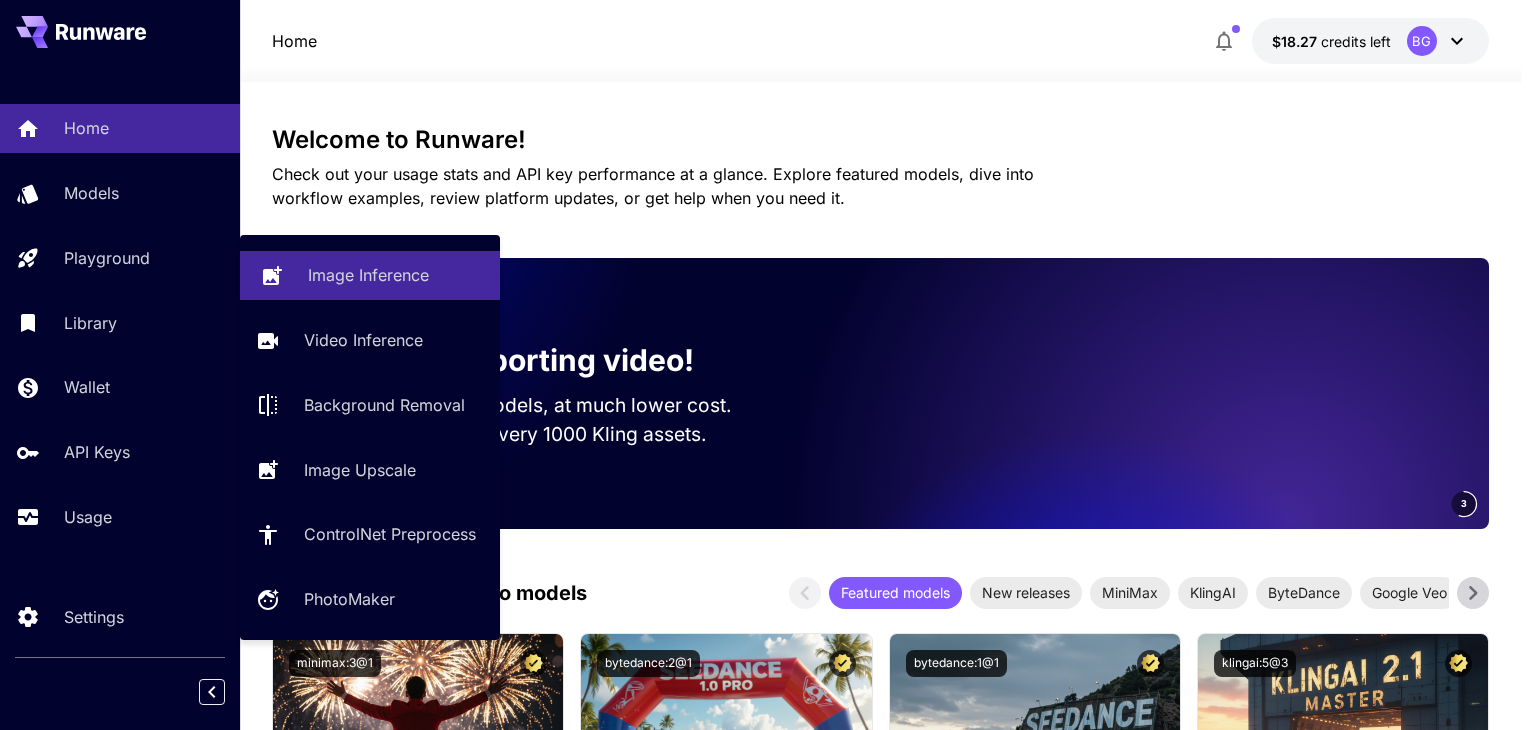 click on "Image Inference" at bounding box center (368, 275) 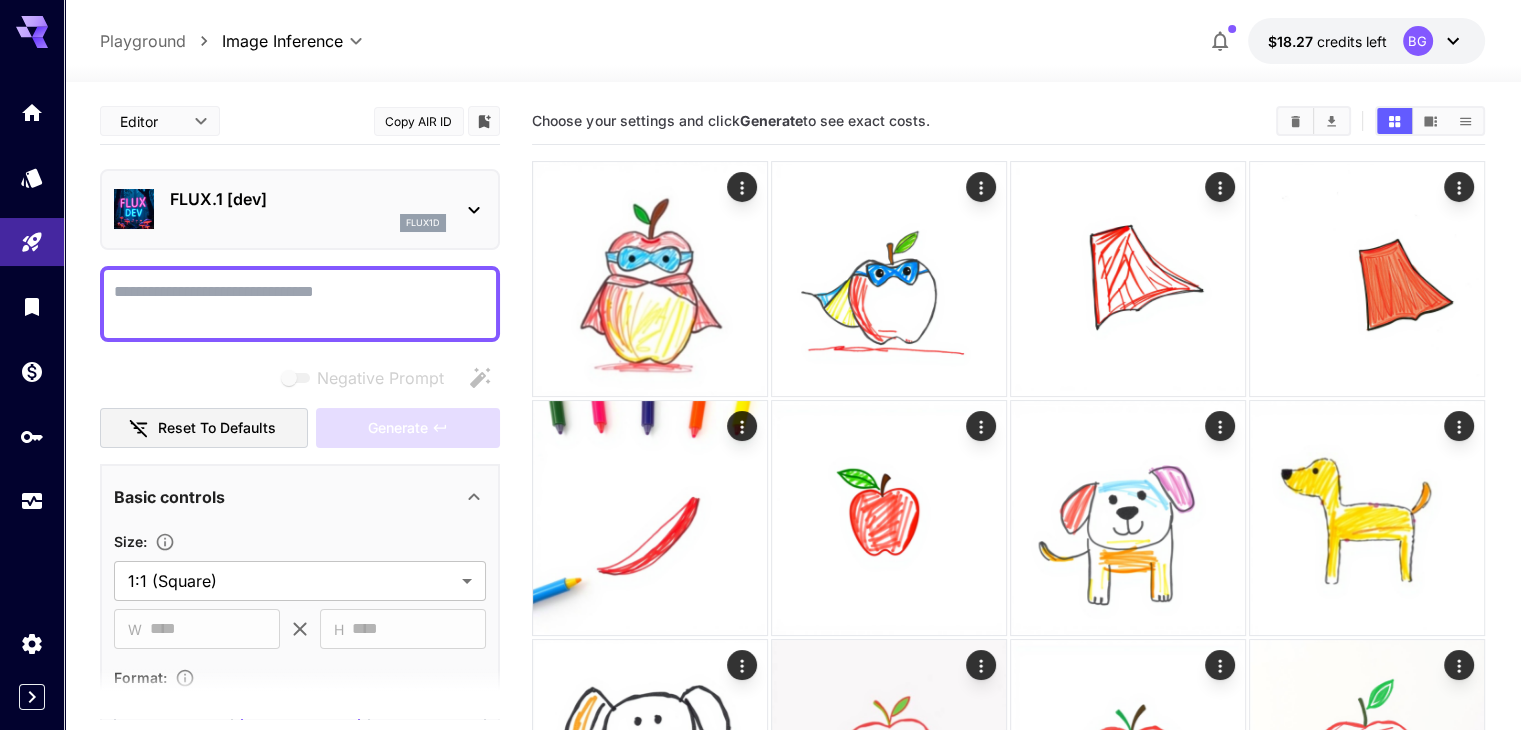 click at bounding box center (300, 304) 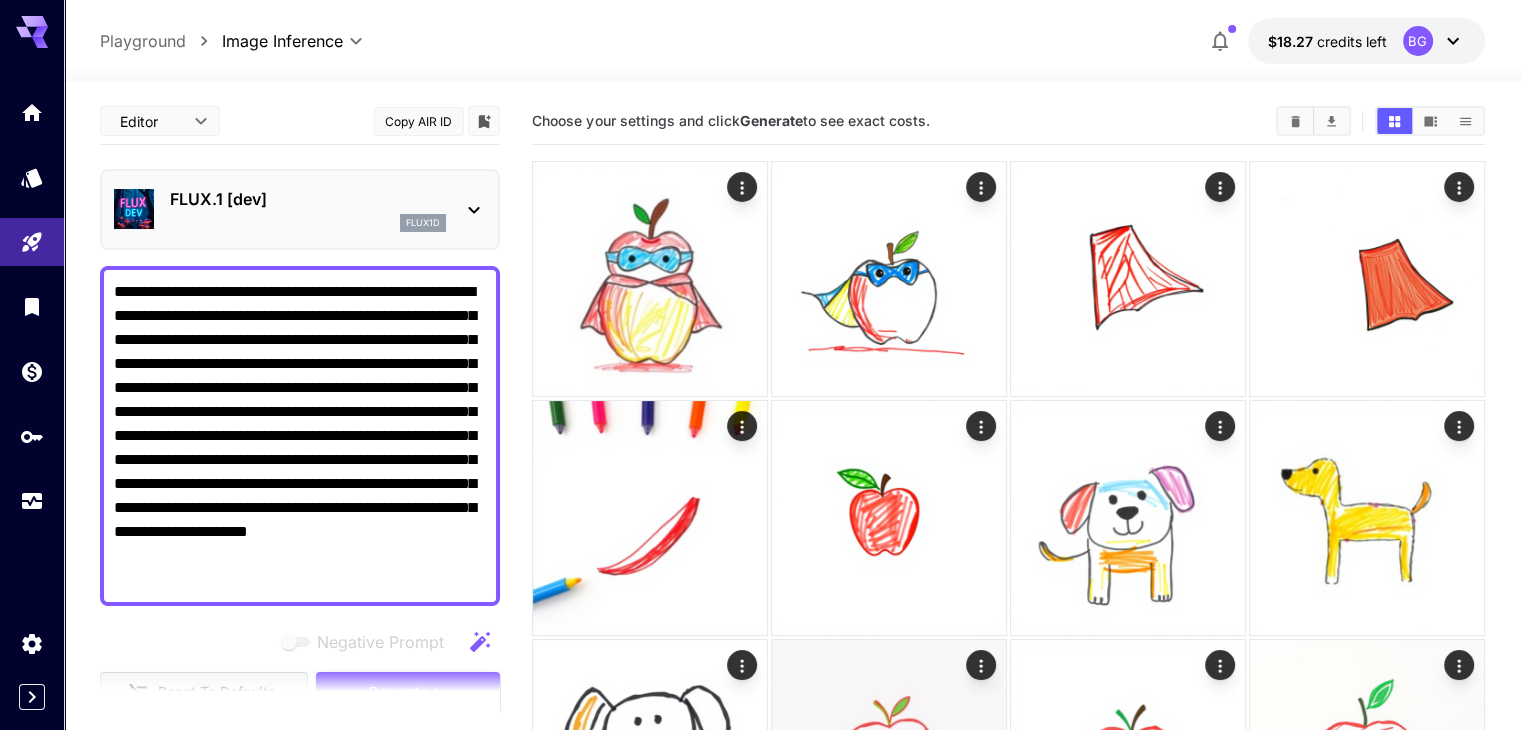 type on "**********" 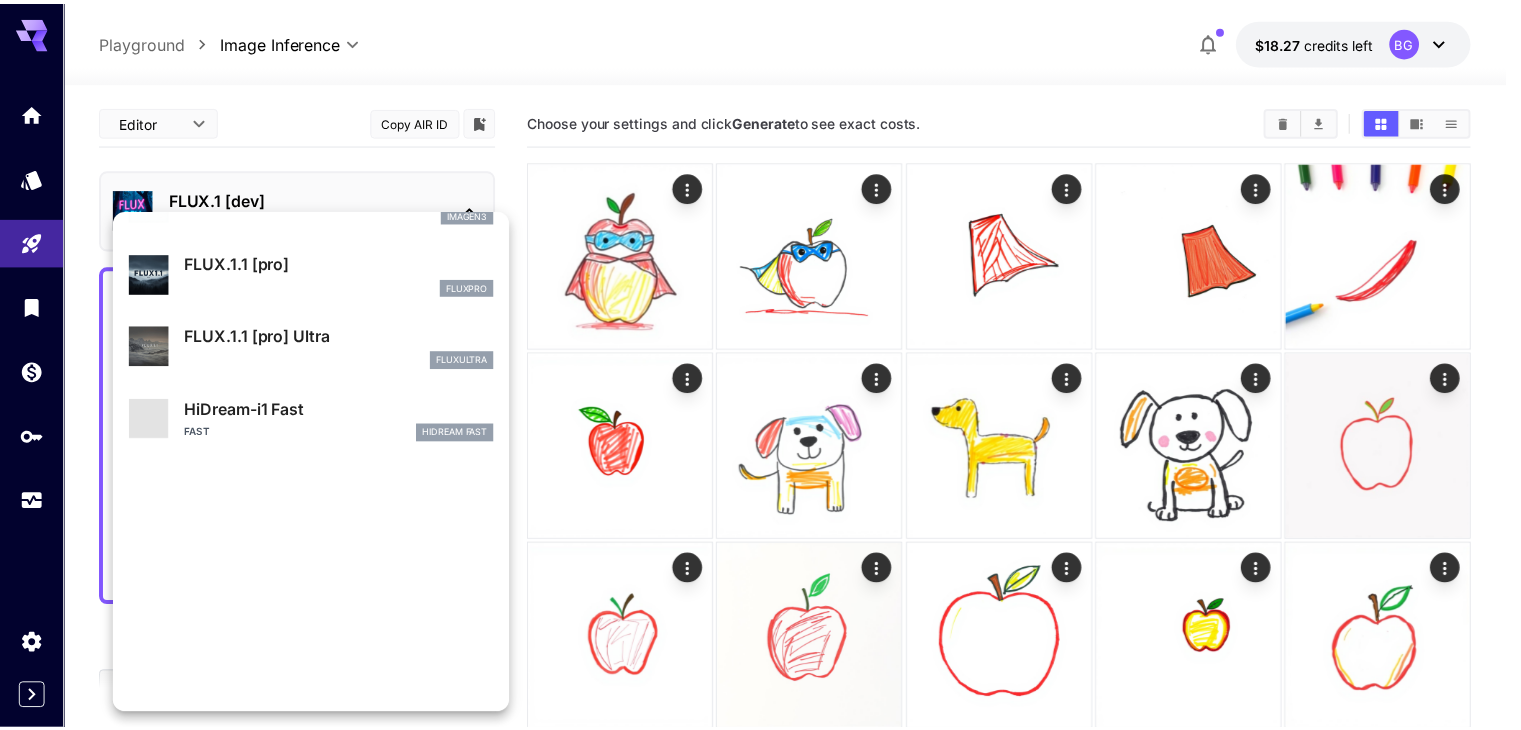 scroll, scrollTop: 1033, scrollLeft: 0, axis: vertical 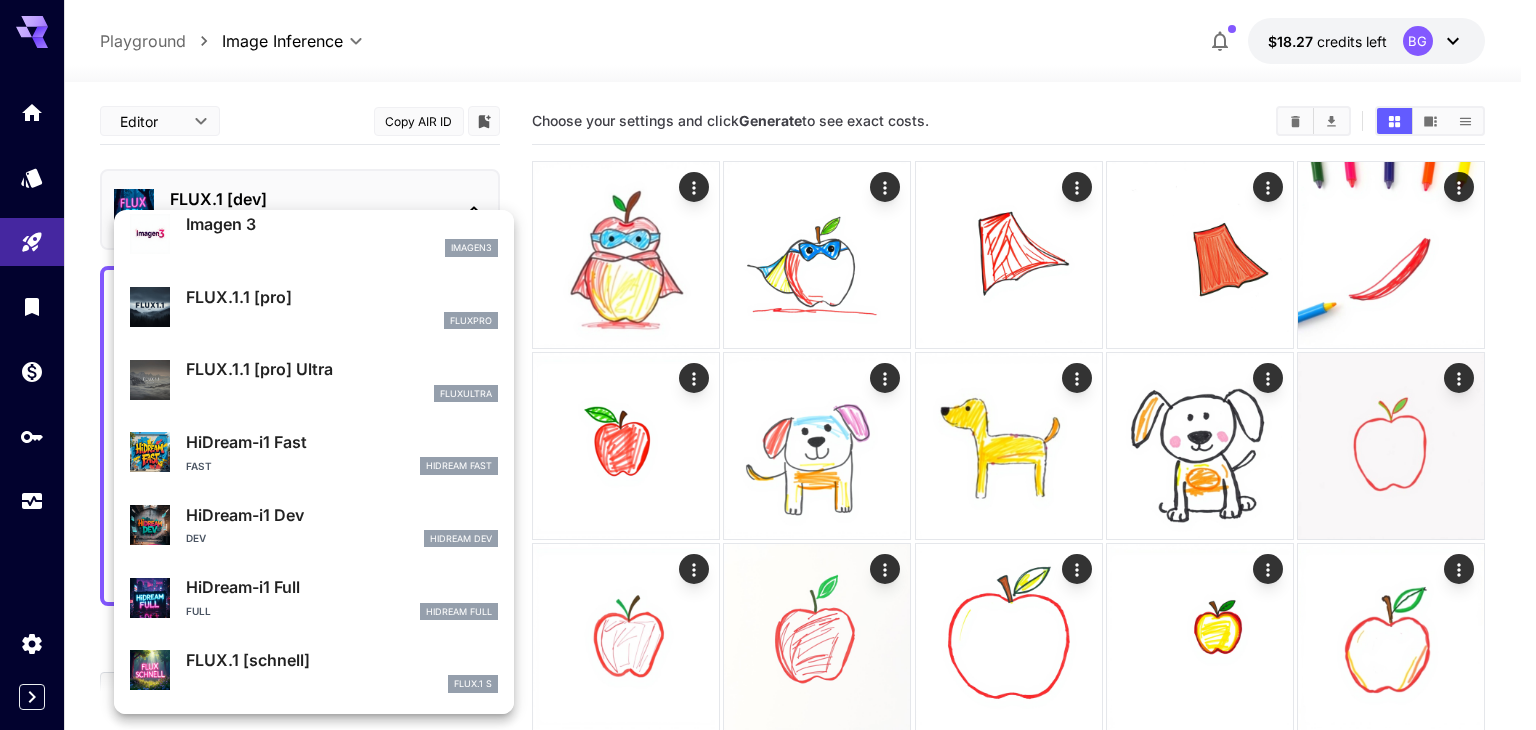 click on "FLUX.1 [schnell]" at bounding box center (342, 660) 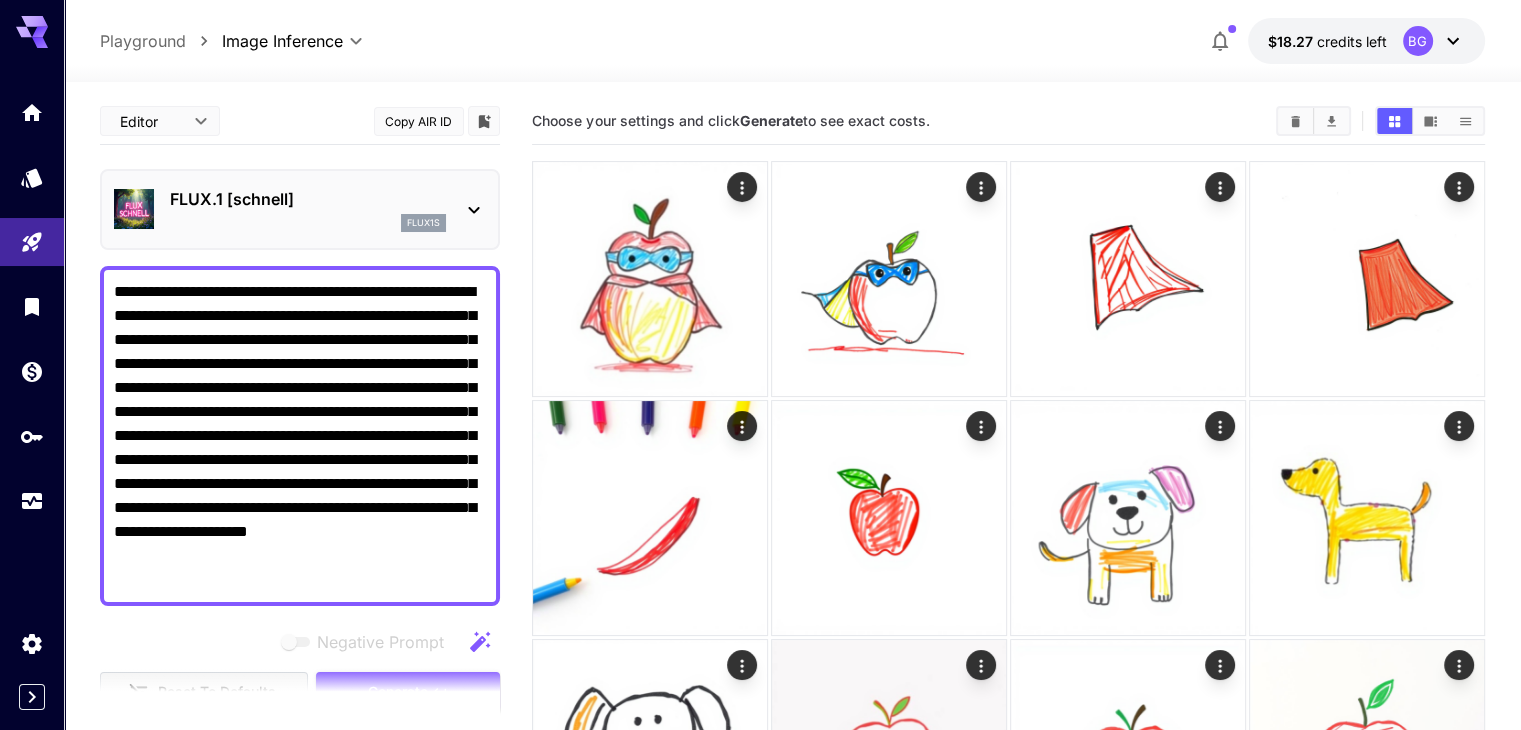click on "**********" at bounding box center [300, 436] 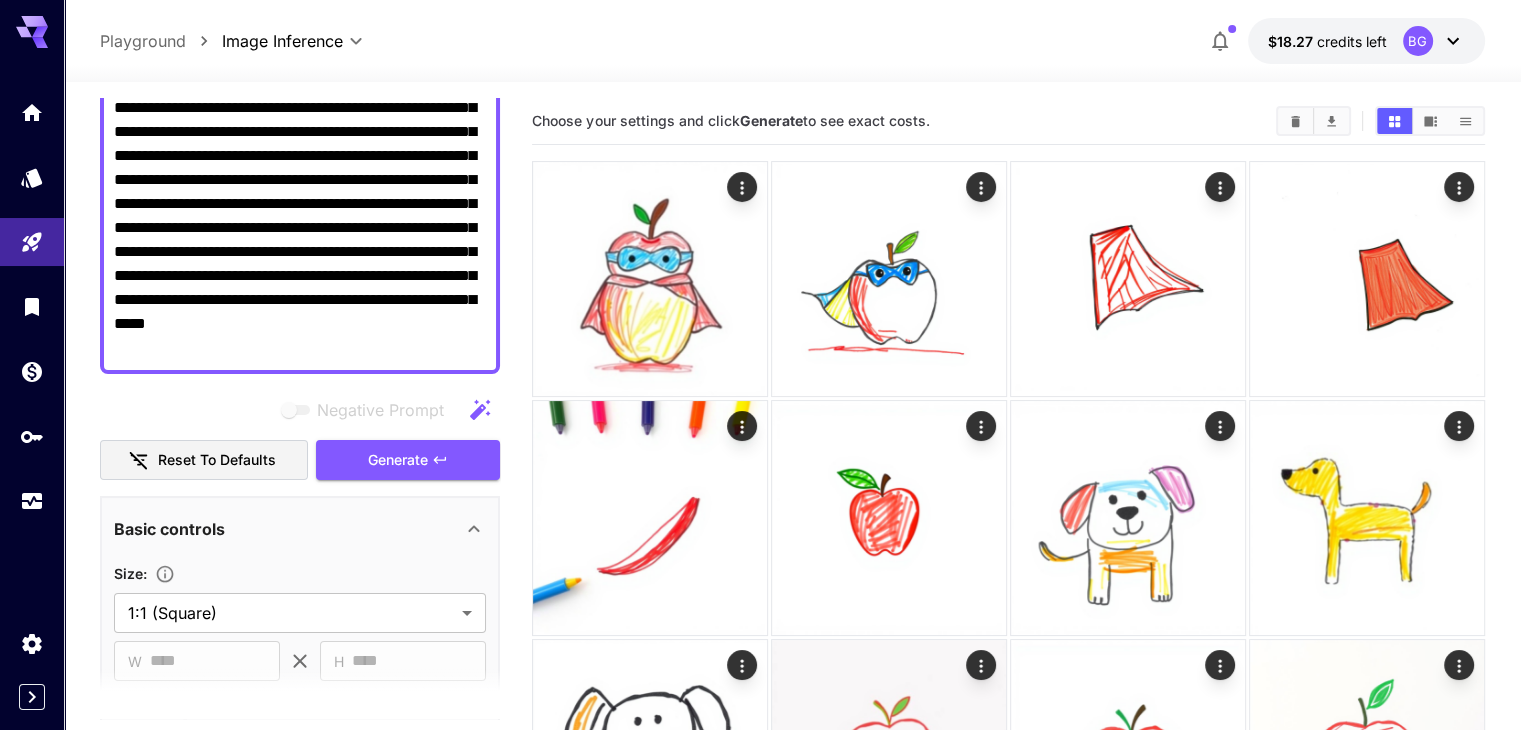 scroll, scrollTop: 200, scrollLeft: 0, axis: vertical 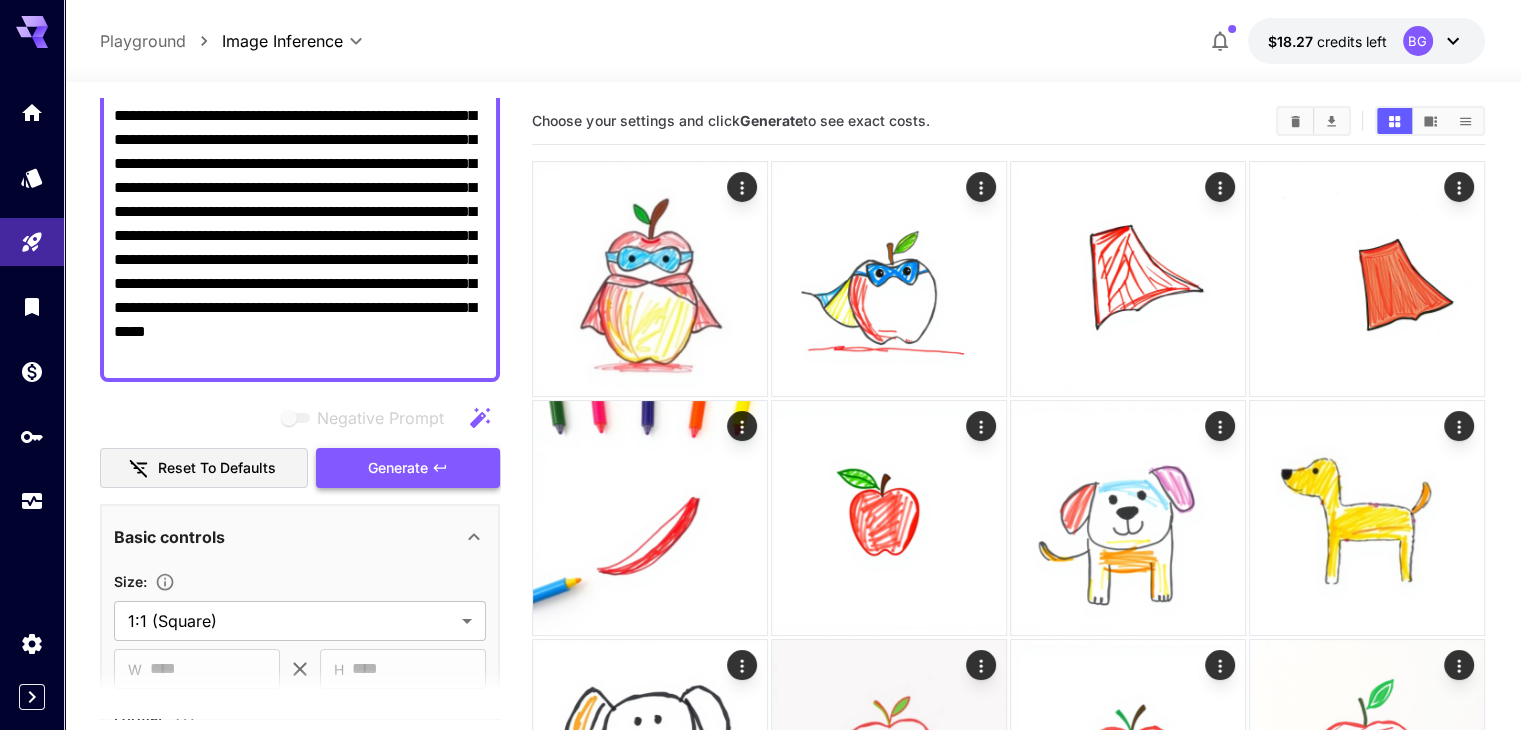 click on "Generate" at bounding box center [408, 468] 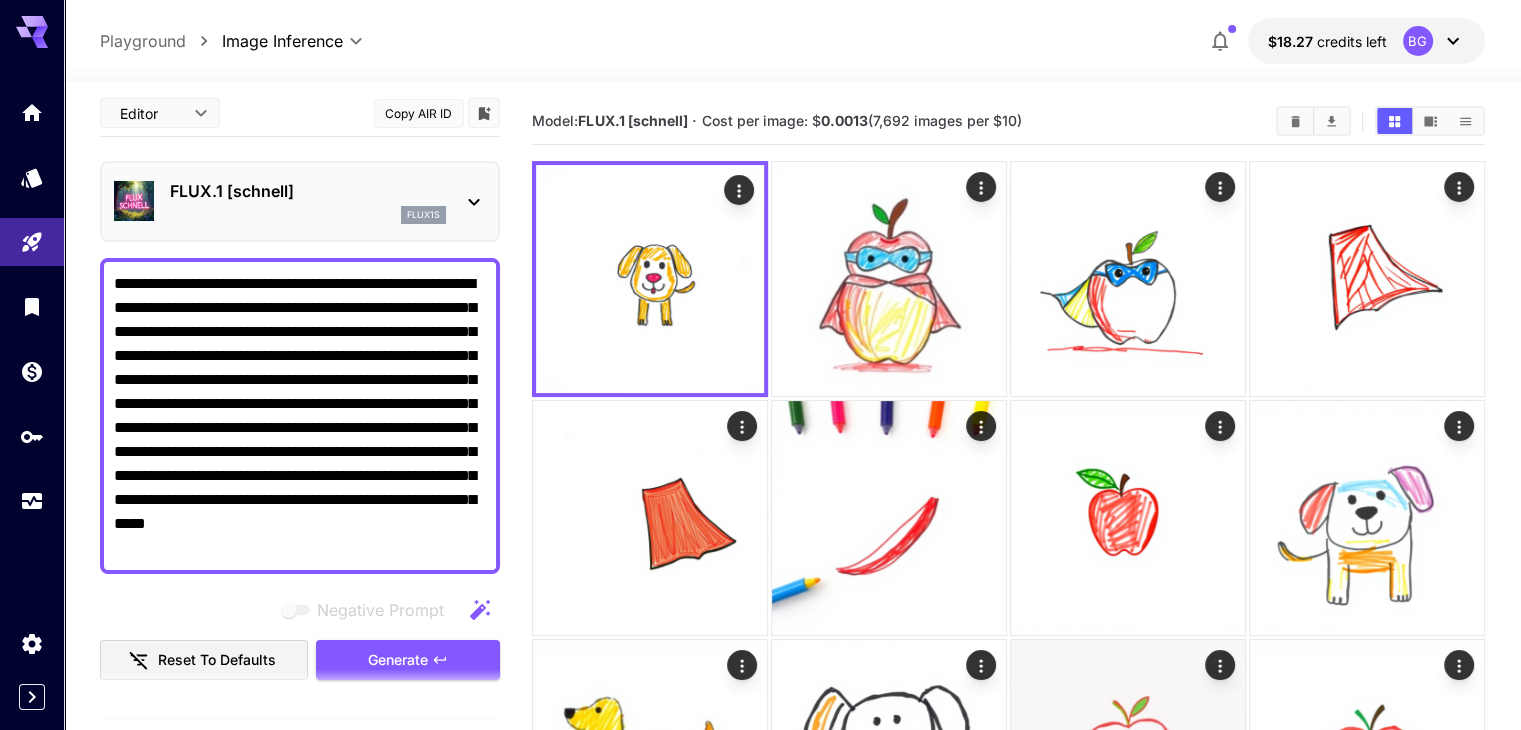 scroll, scrollTop: 0, scrollLeft: 0, axis: both 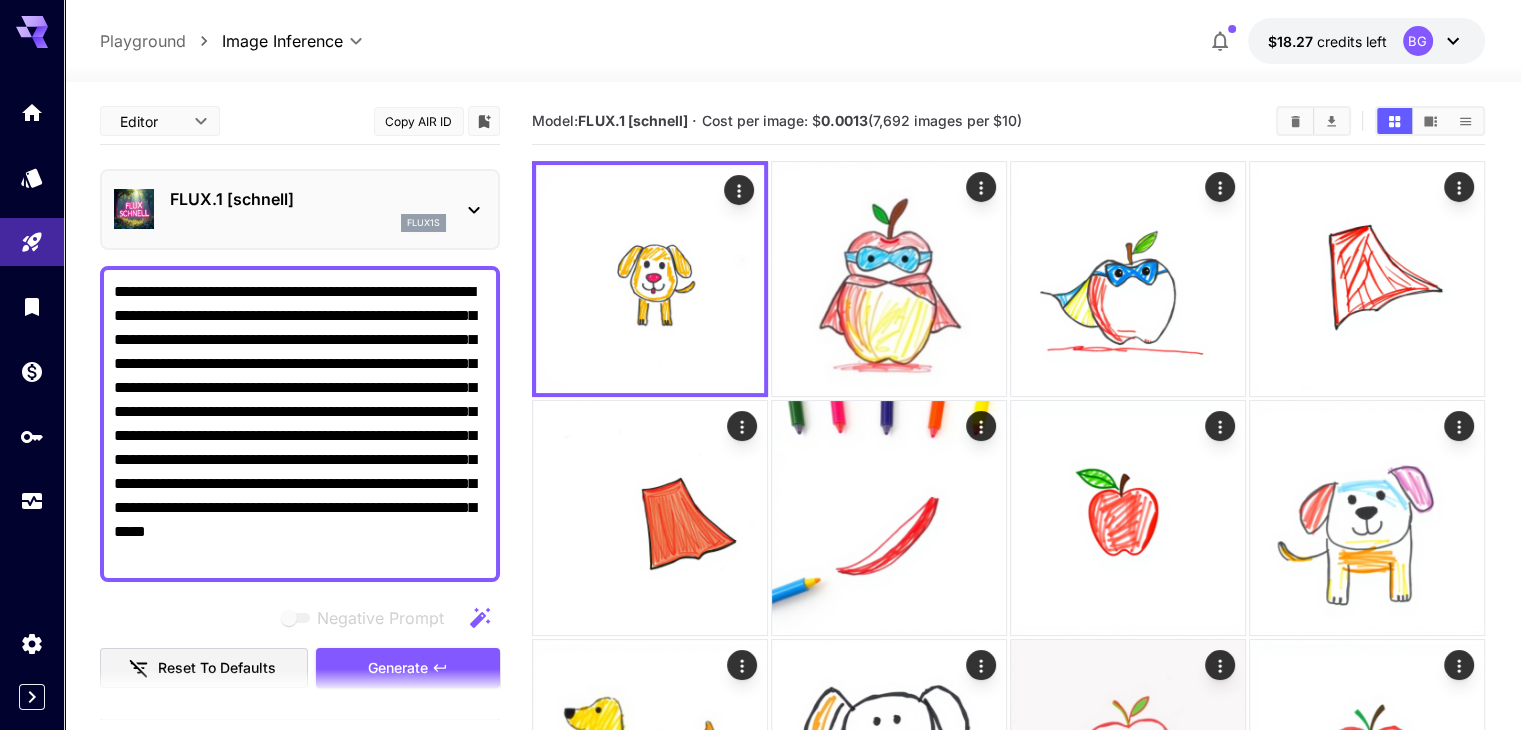 click at bounding box center [300, 694] 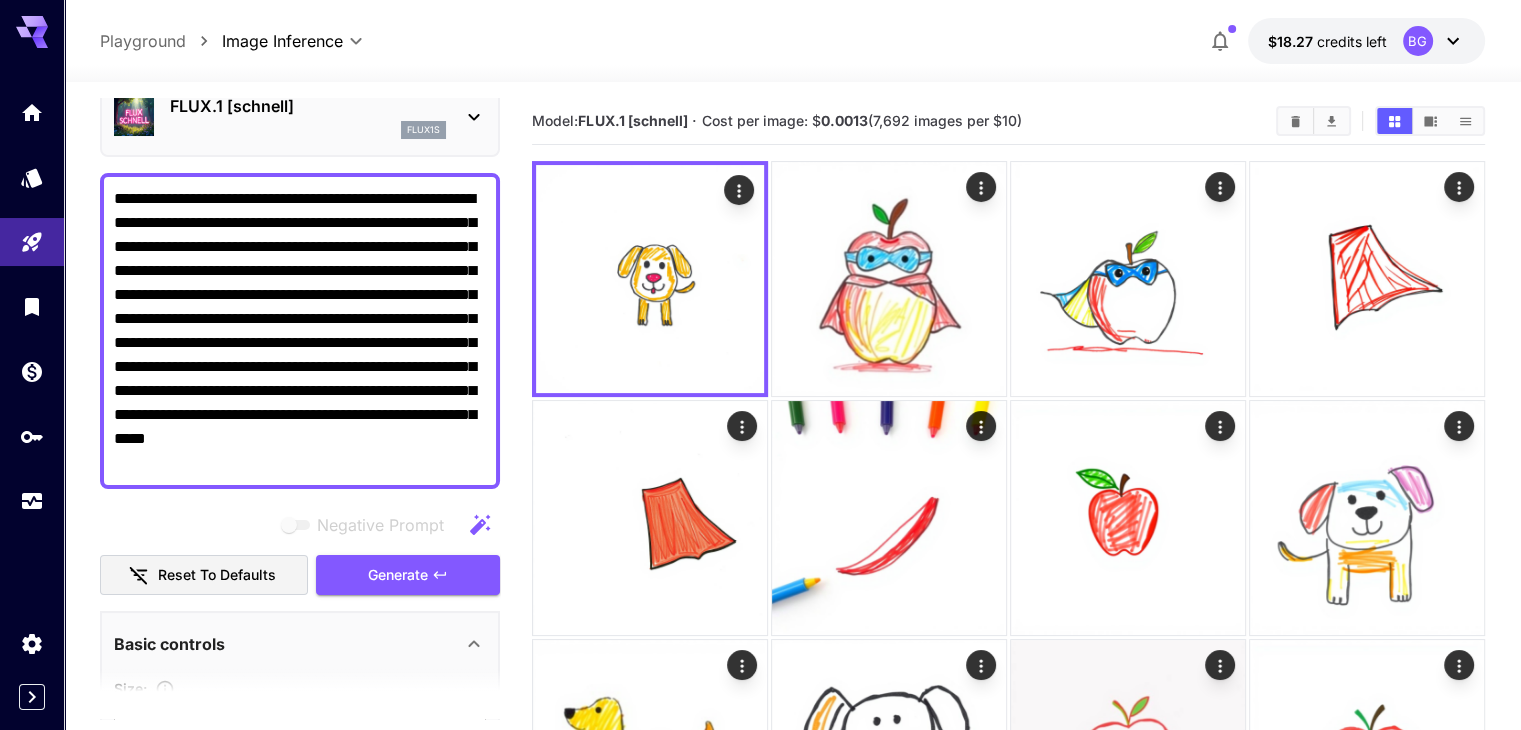 scroll, scrollTop: 100, scrollLeft: 0, axis: vertical 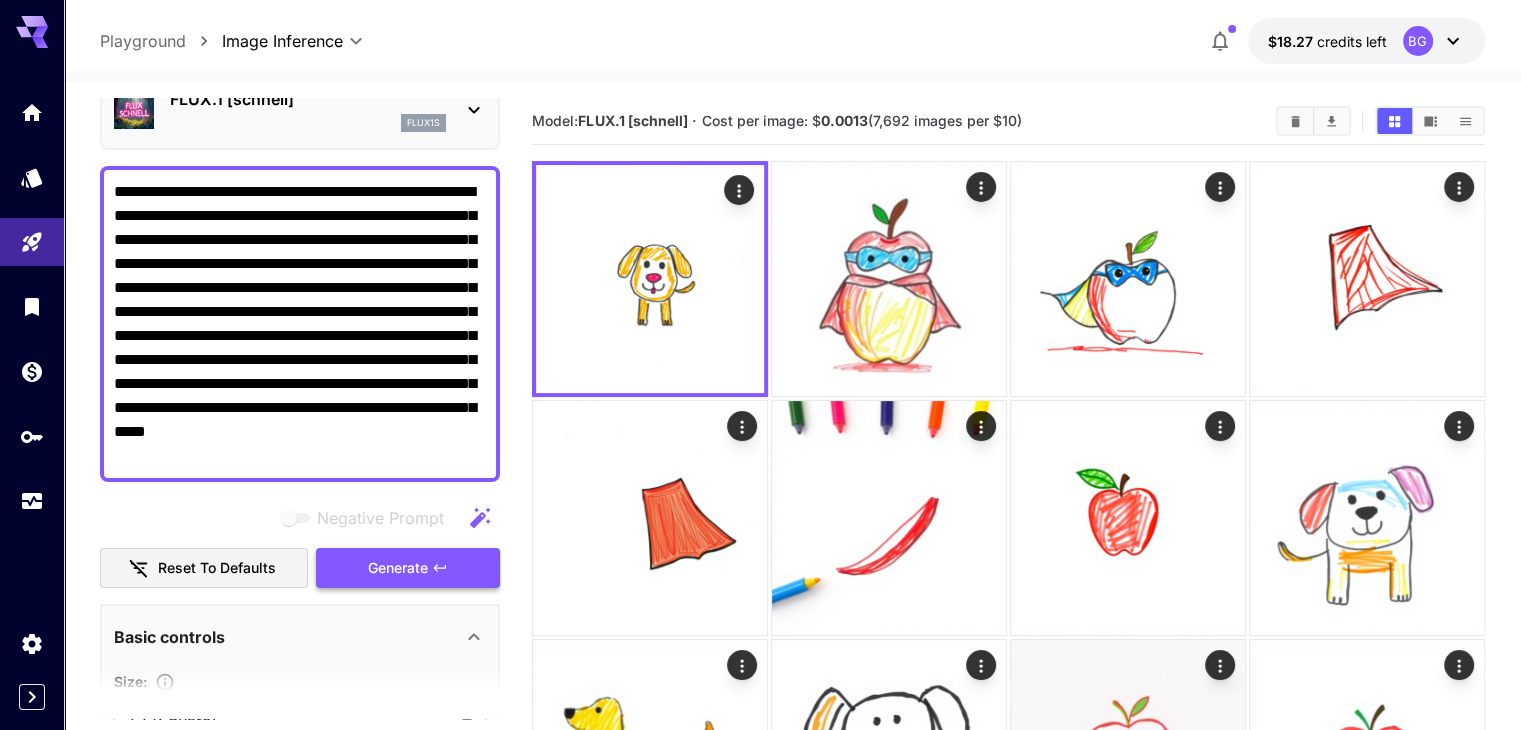 click on "Generate" at bounding box center [408, 568] 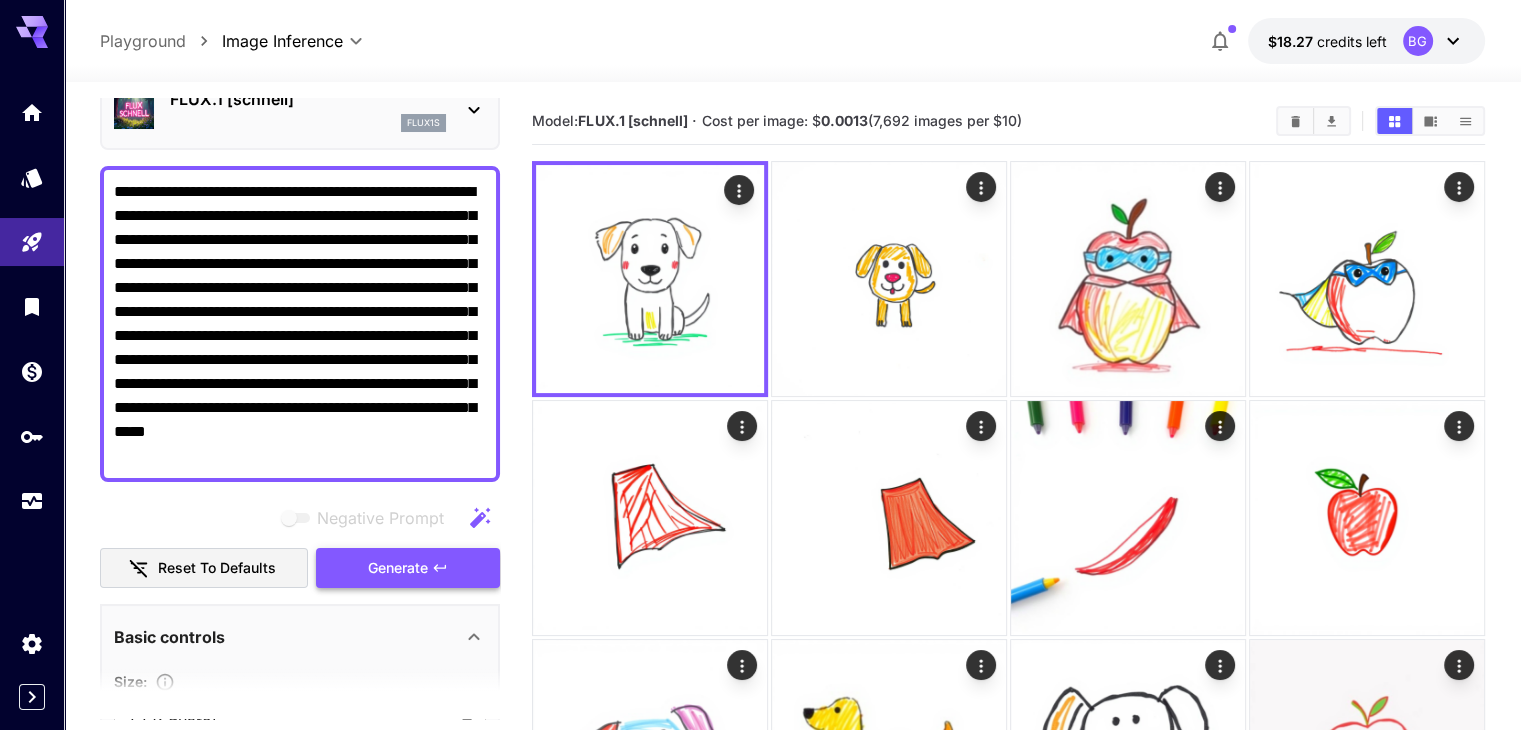 click on "Generate" at bounding box center (408, 568) 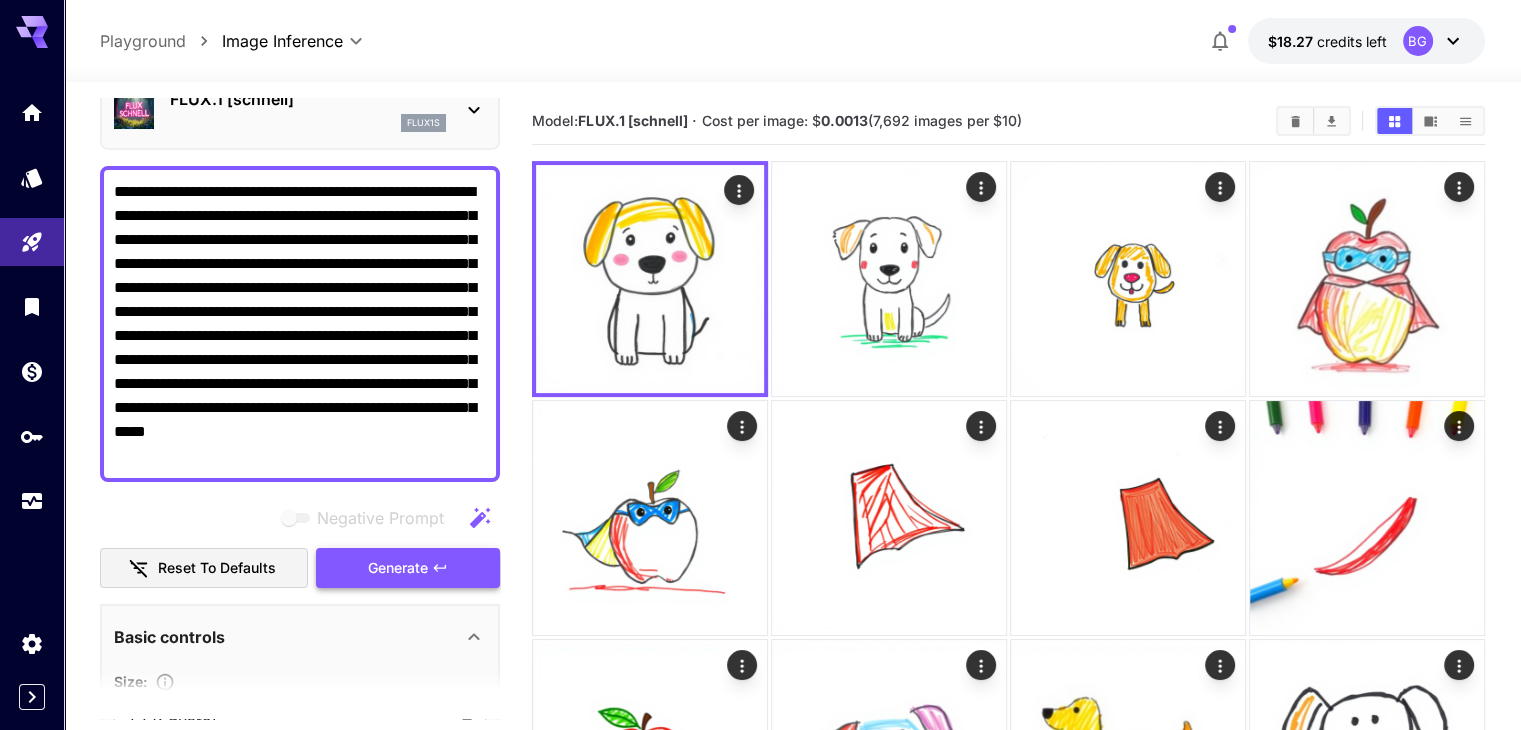 drag, startPoint x: 456, startPoint y: 562, endPoint x: 465, endPoint y: 553, distance: 12.727922 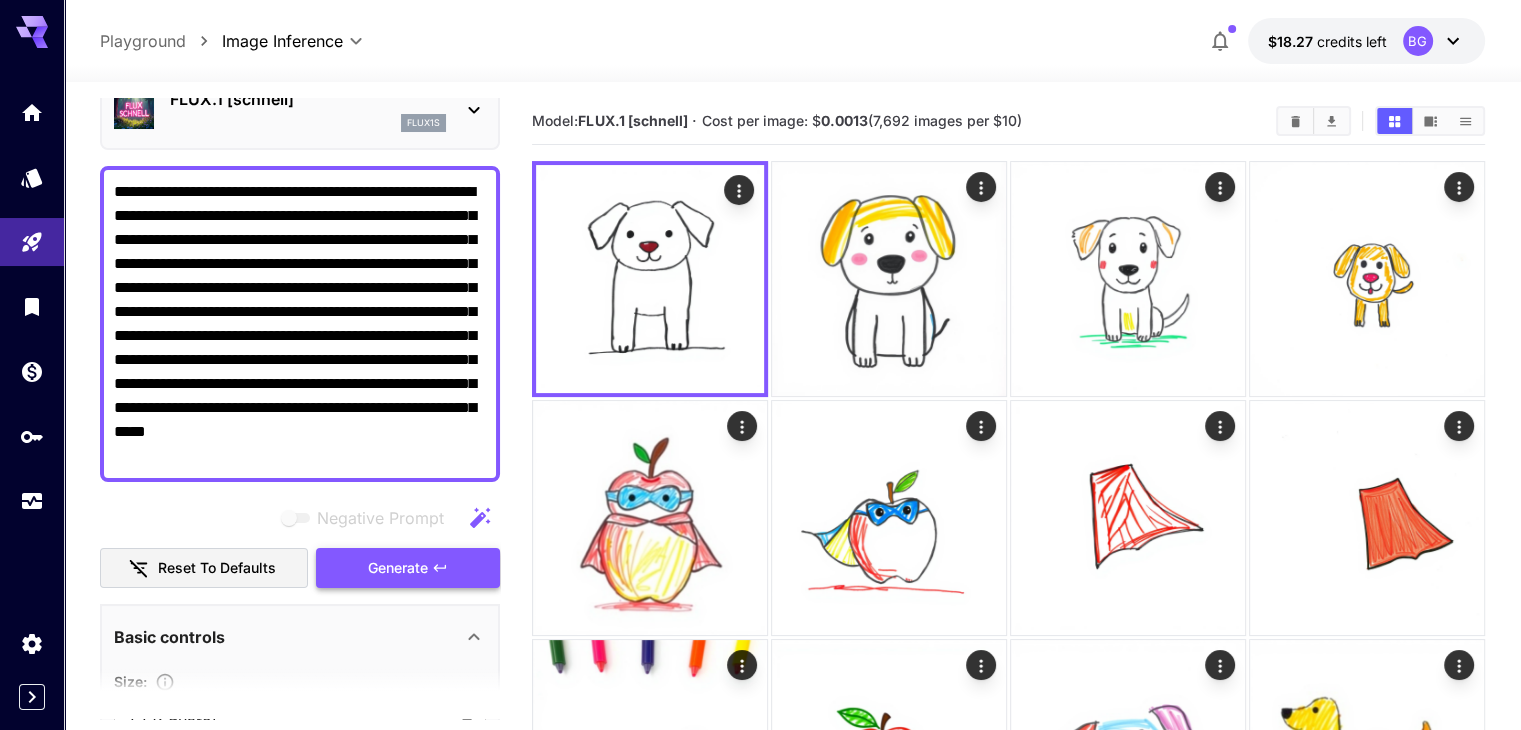 click on "Generate" at bounding box center (408, 568) 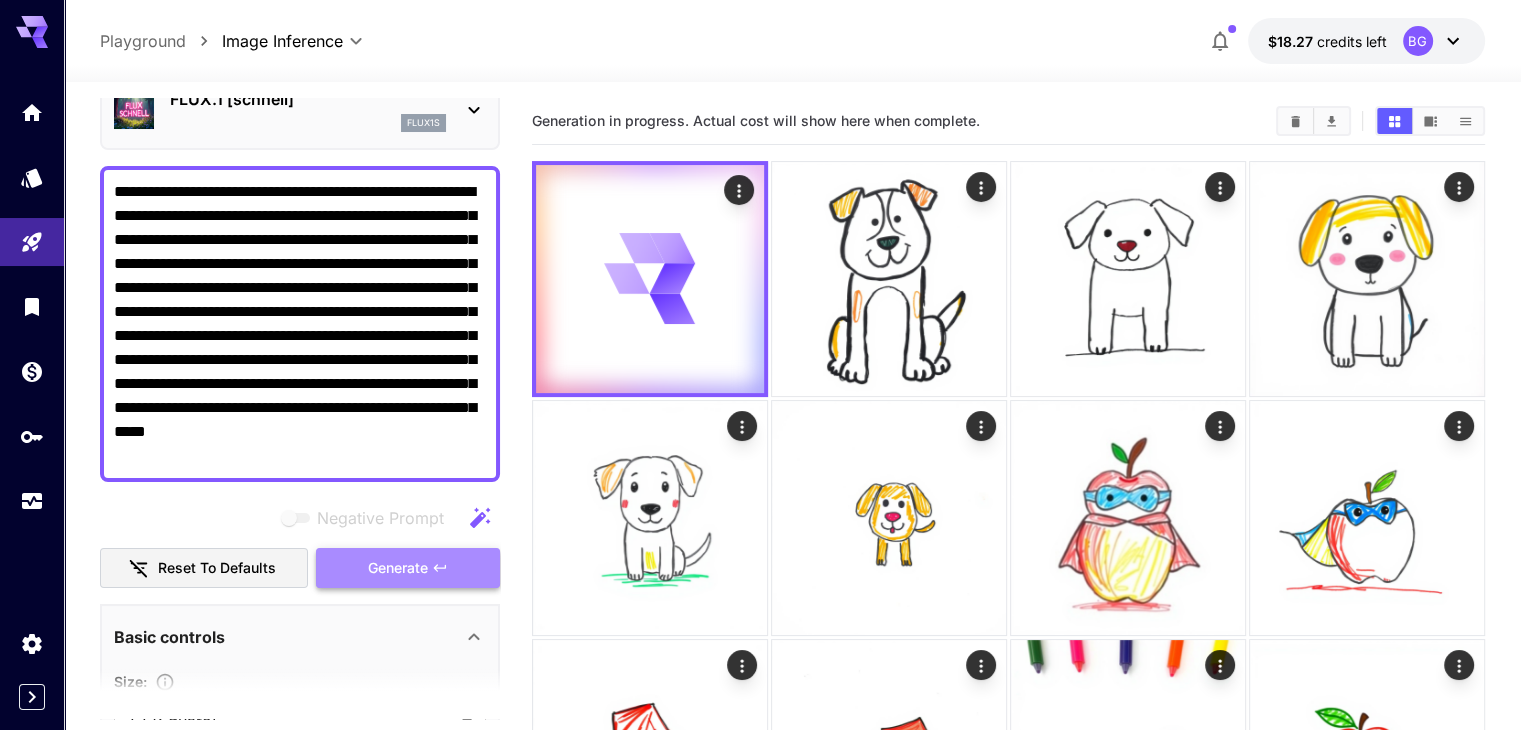 click on "Generate" at bounding box center [408, 568] 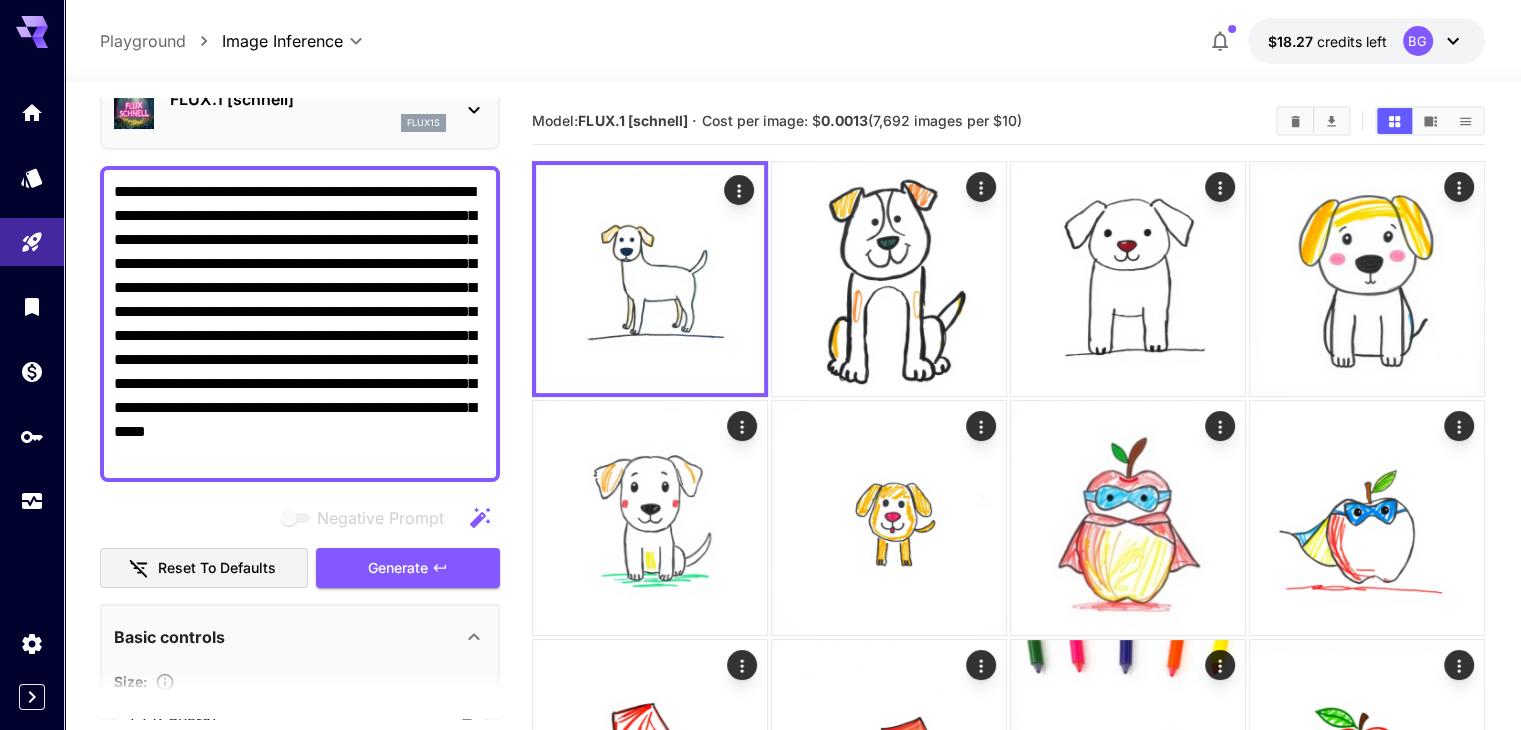 drag, startPoint x: 401, startPoint y: 309, endPoint x: 380, endPoint y: 311, distance: 21.095022 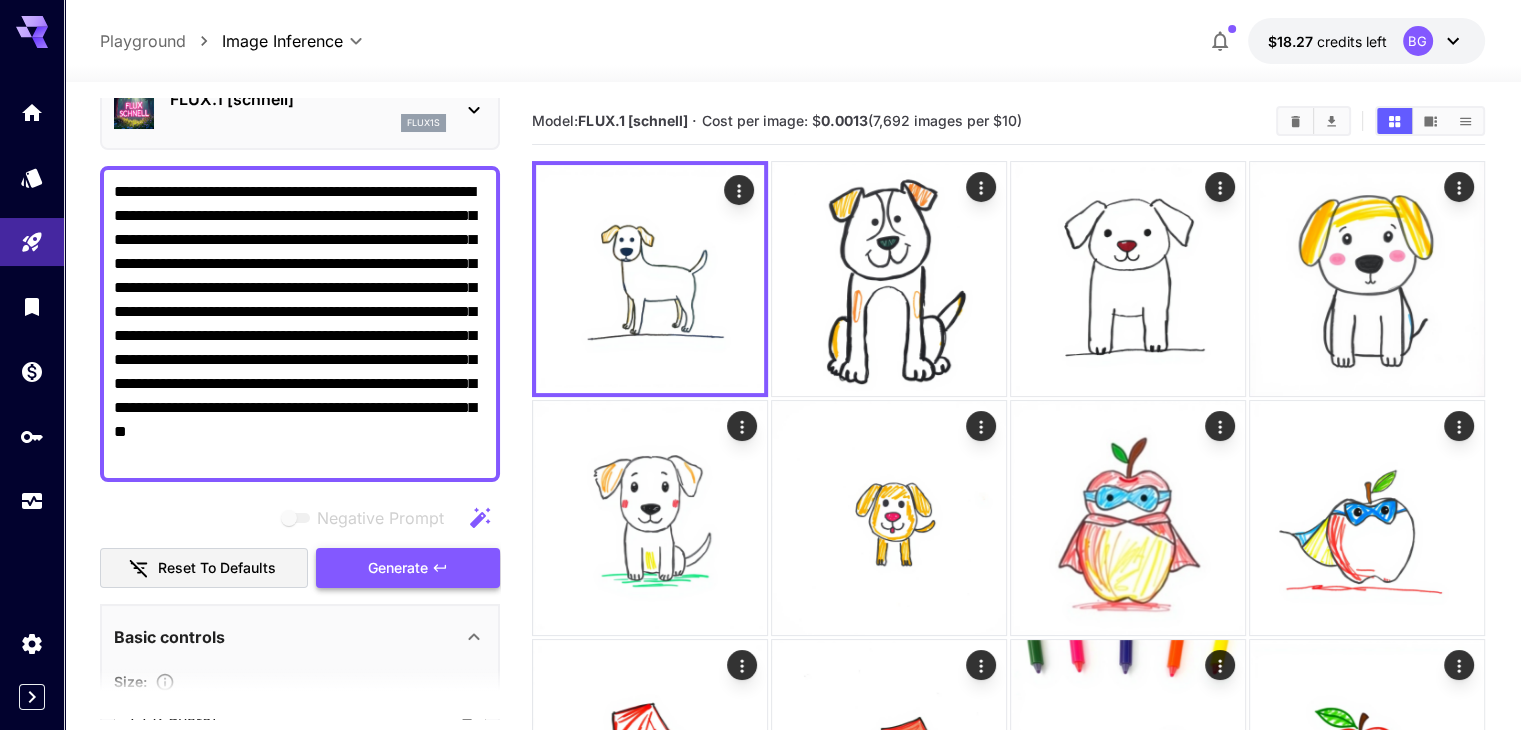 type on "**********" 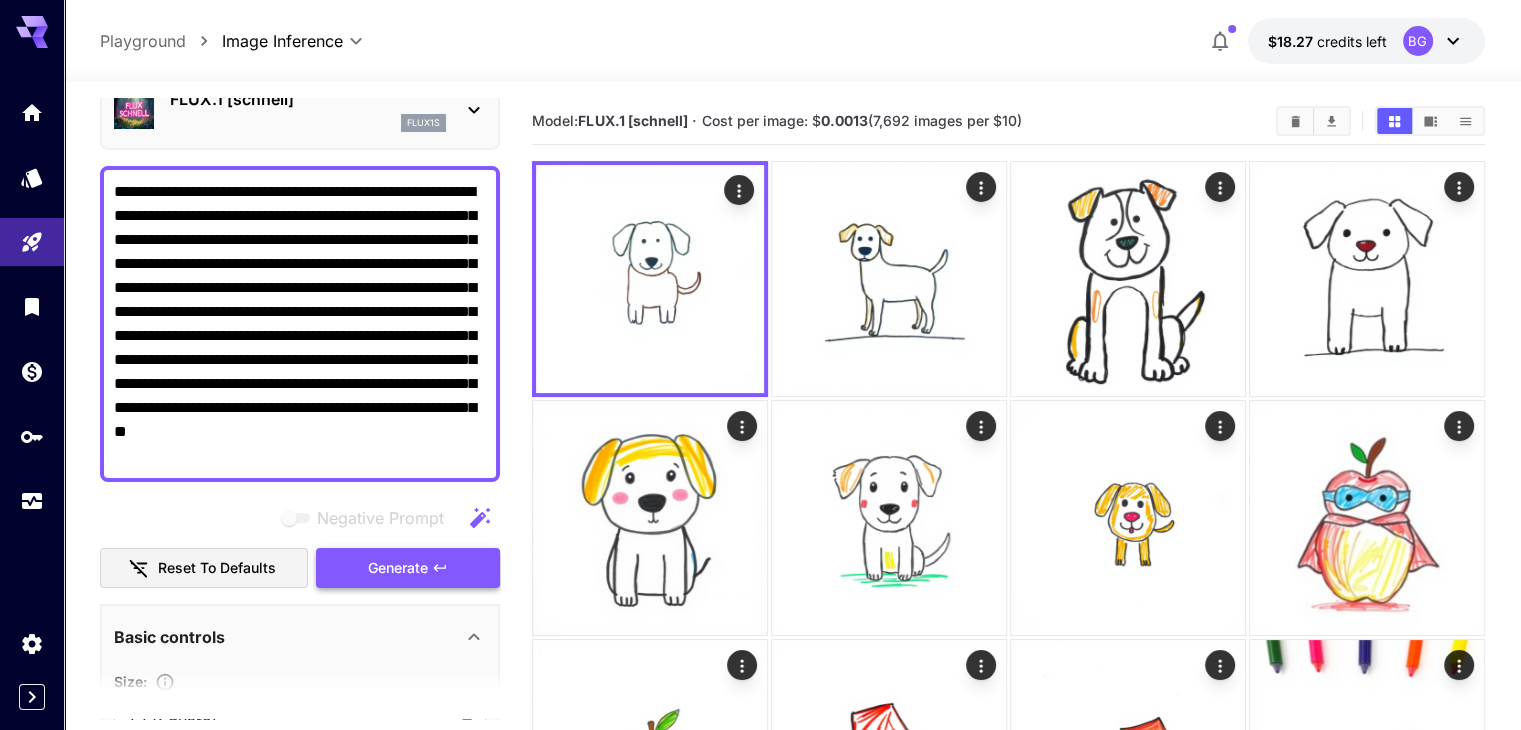 click on "Generate" at bounding box center (398, 568) 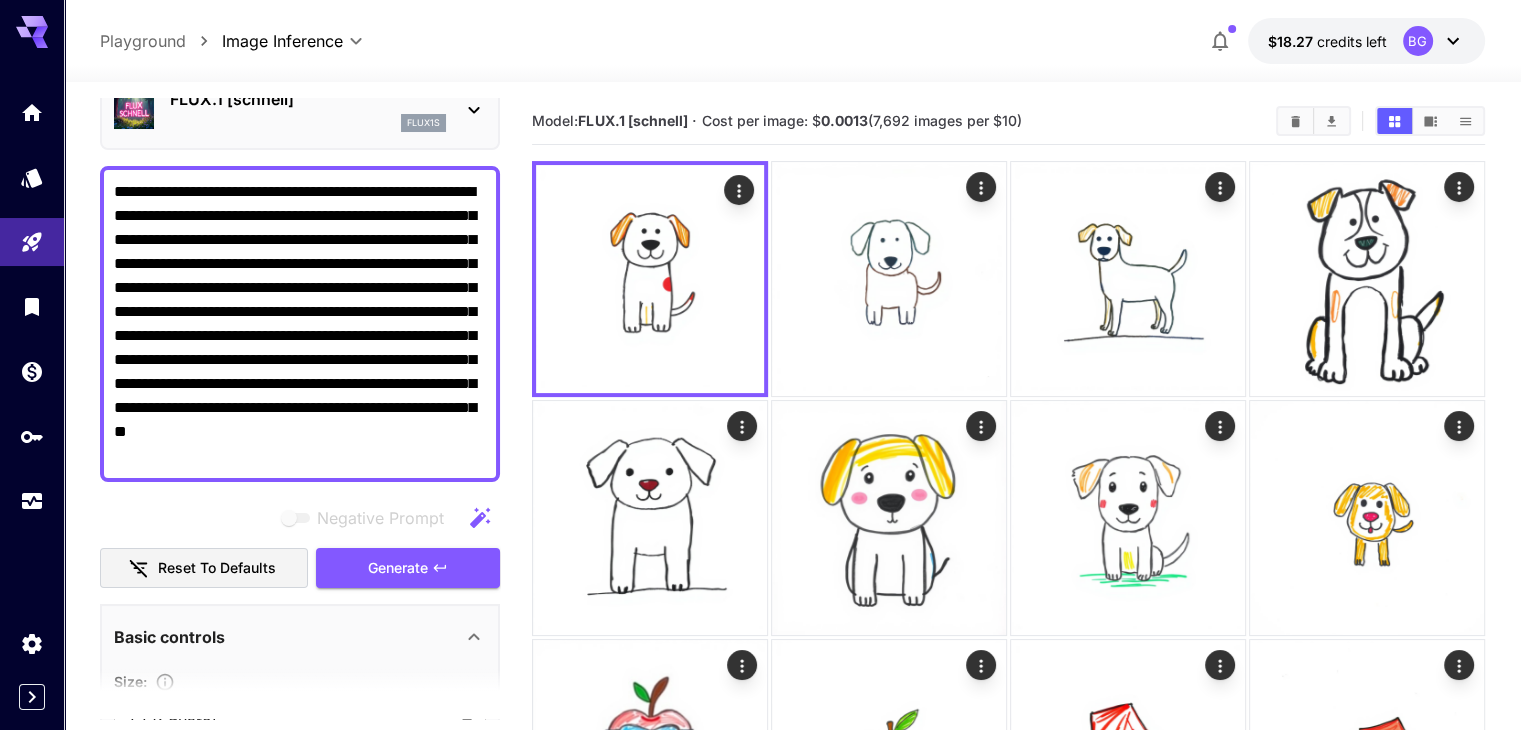 click on "flux1s" at bounding box center [308, 123] 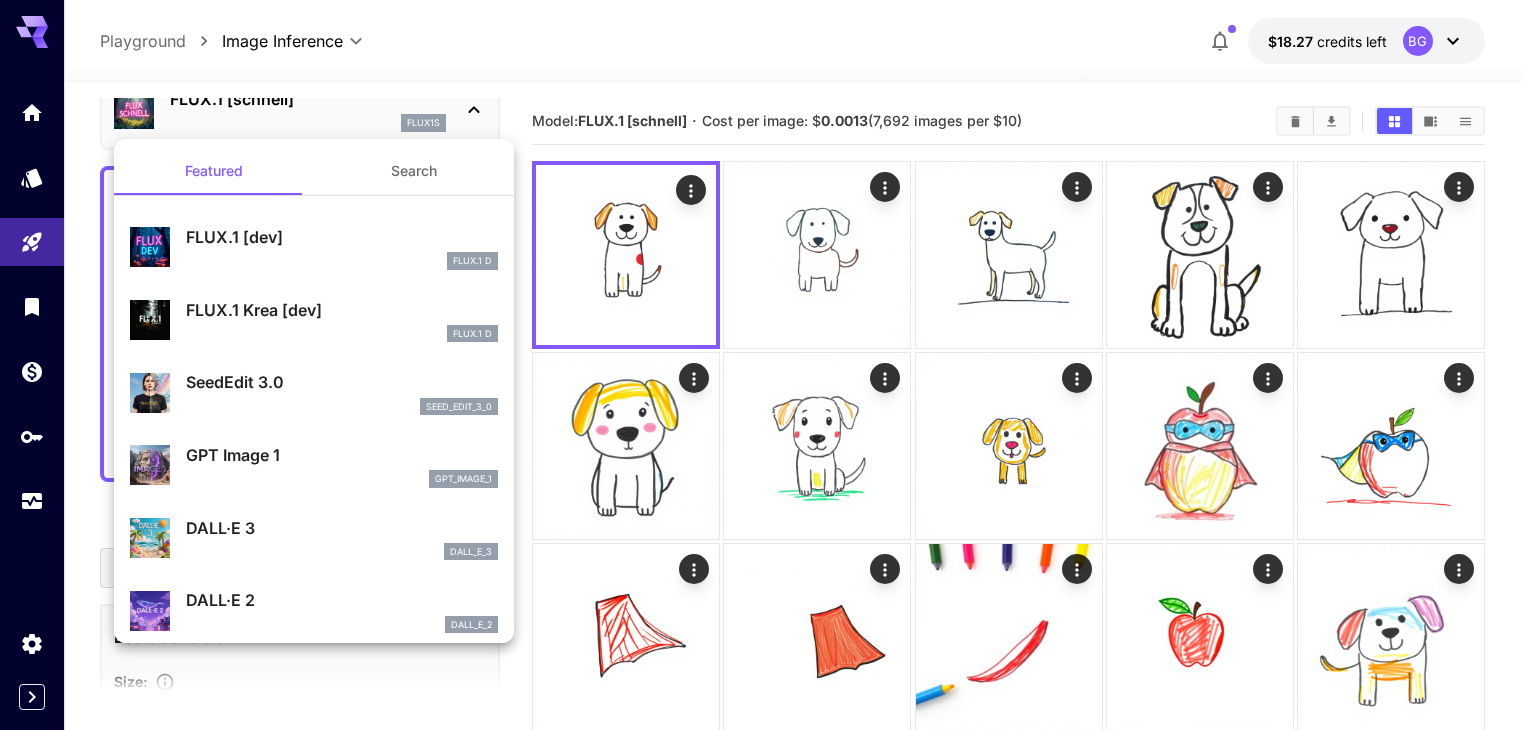 click on "FLUX.1 D" at bounding box center (342, 261) 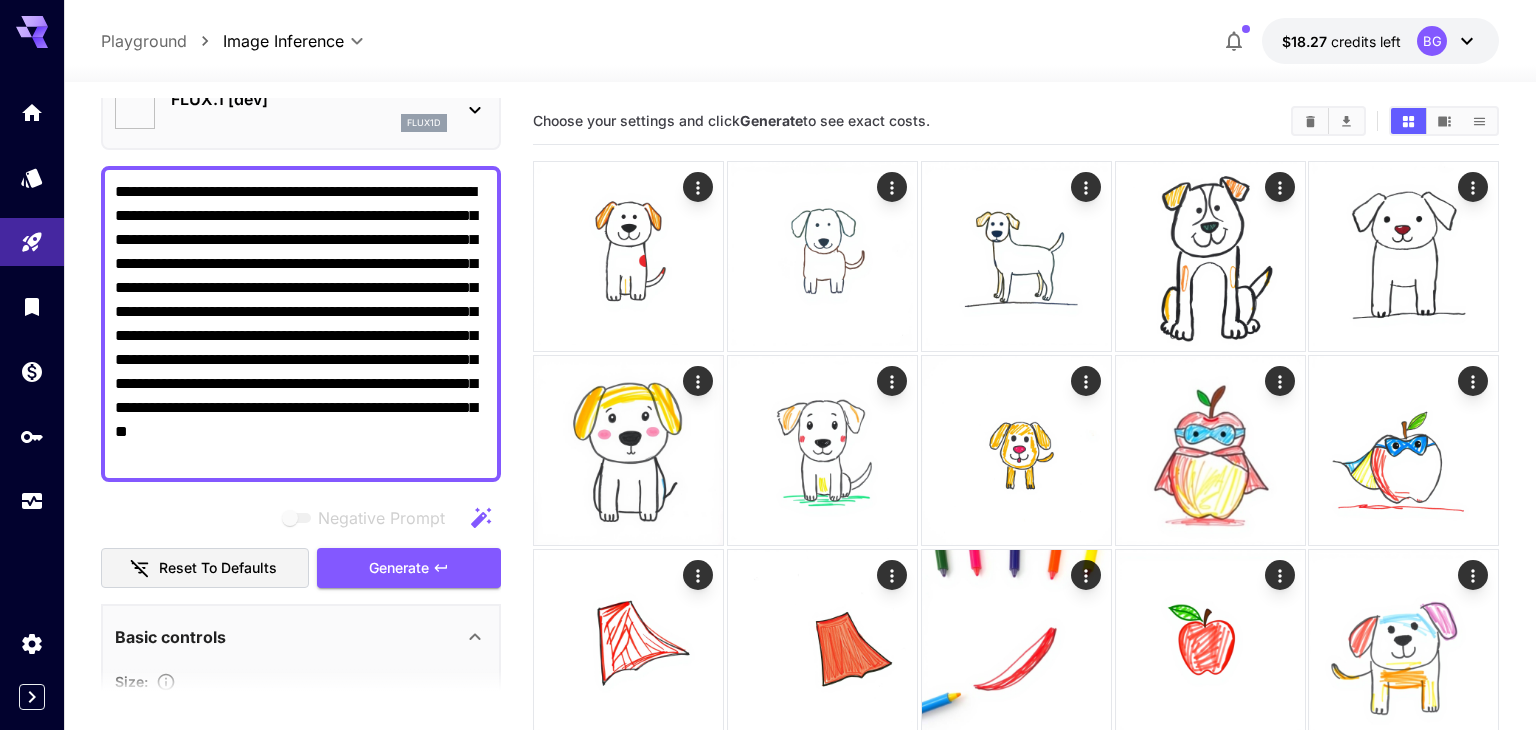 type on "**" 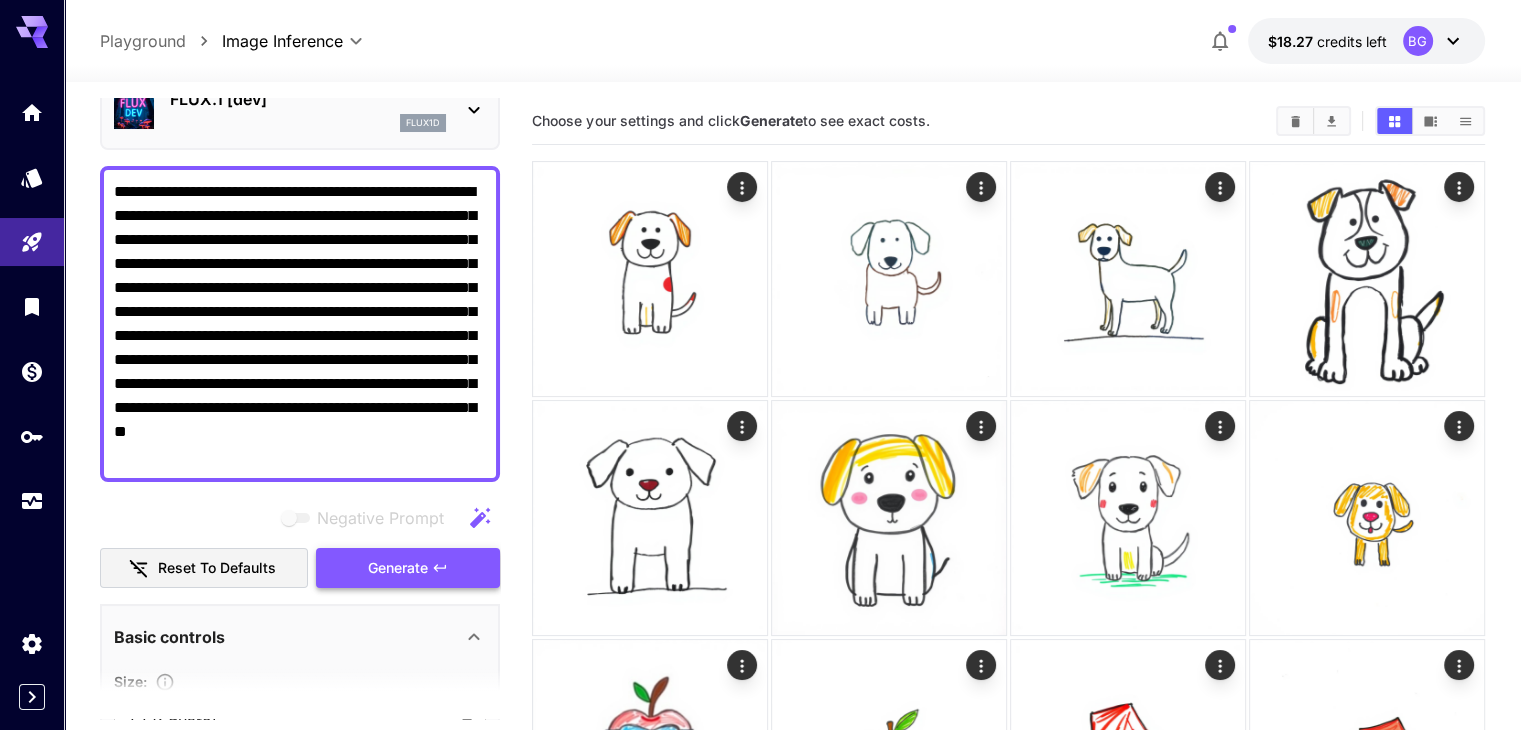 click on "Generate" at bounding box center [398, 568] 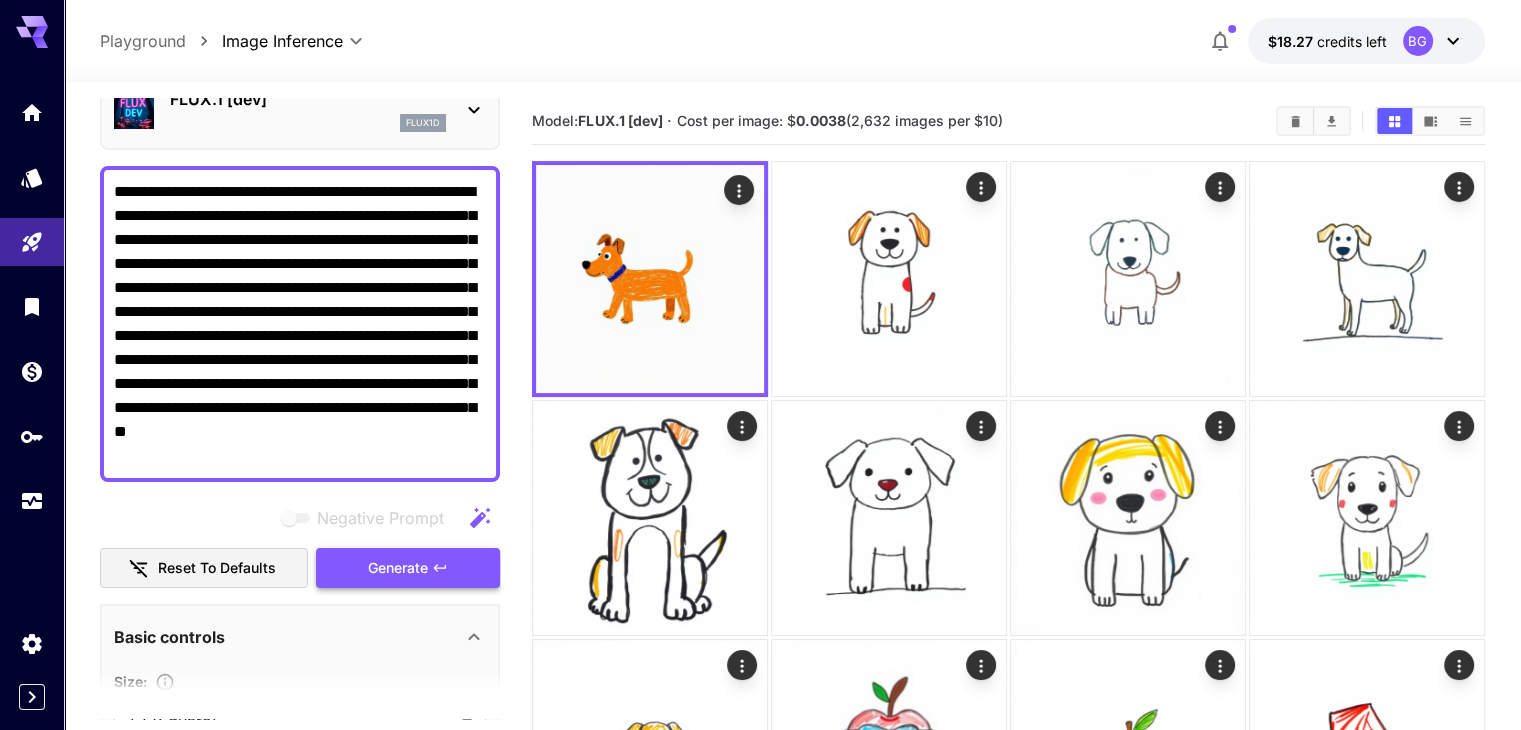 click on "Generate" at bounding box center (408, 568) 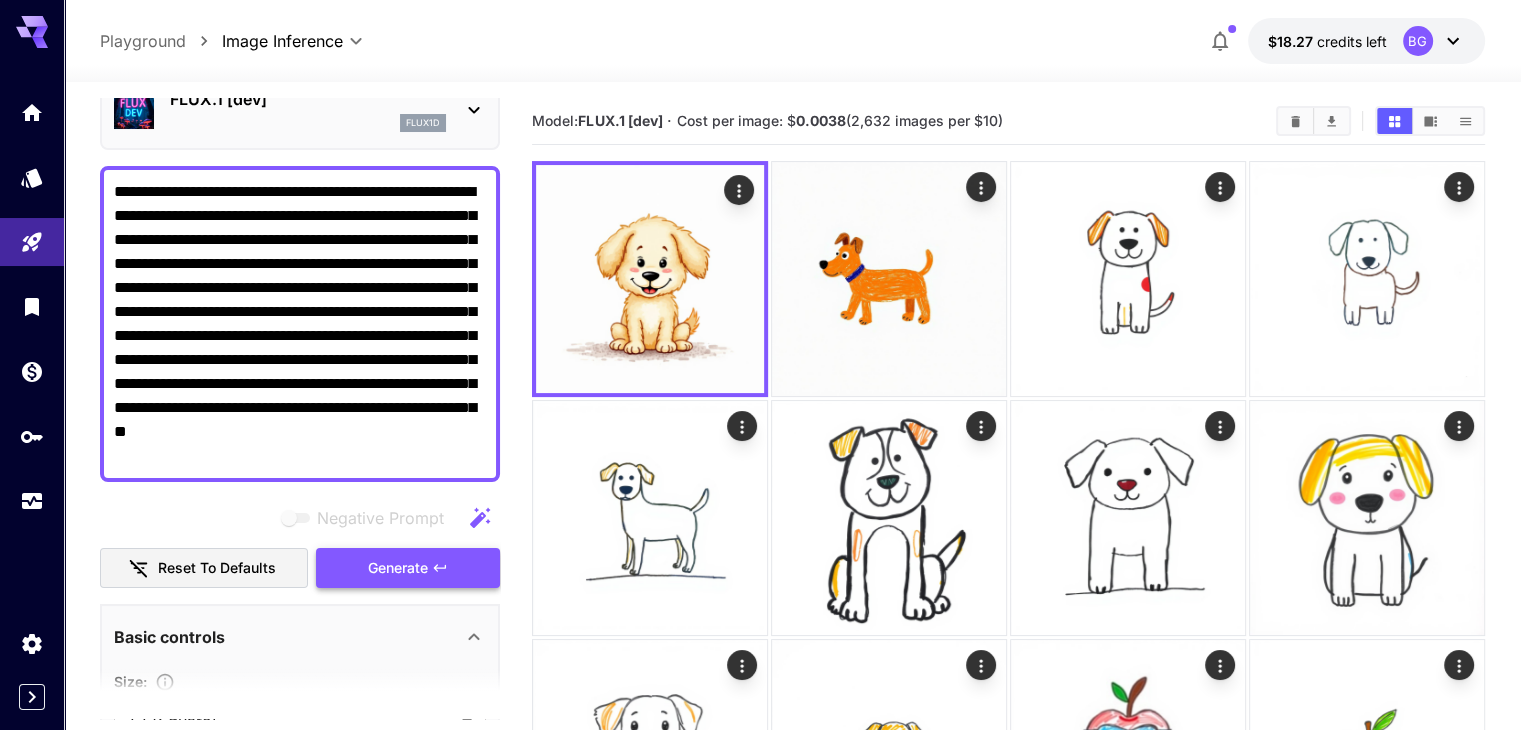 click on "Generate" at bounding box center (408, 568) 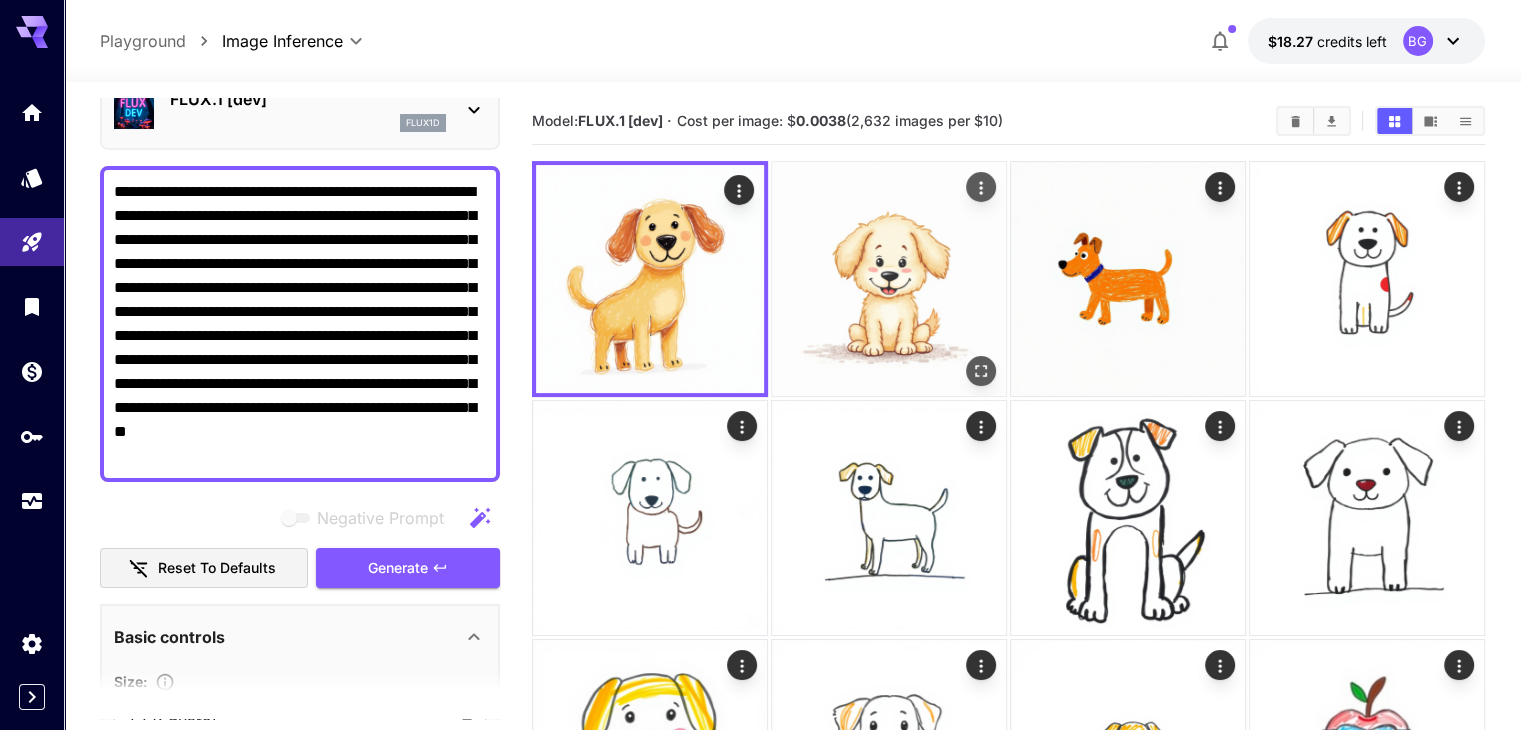 click at bounding box center [889, 279] 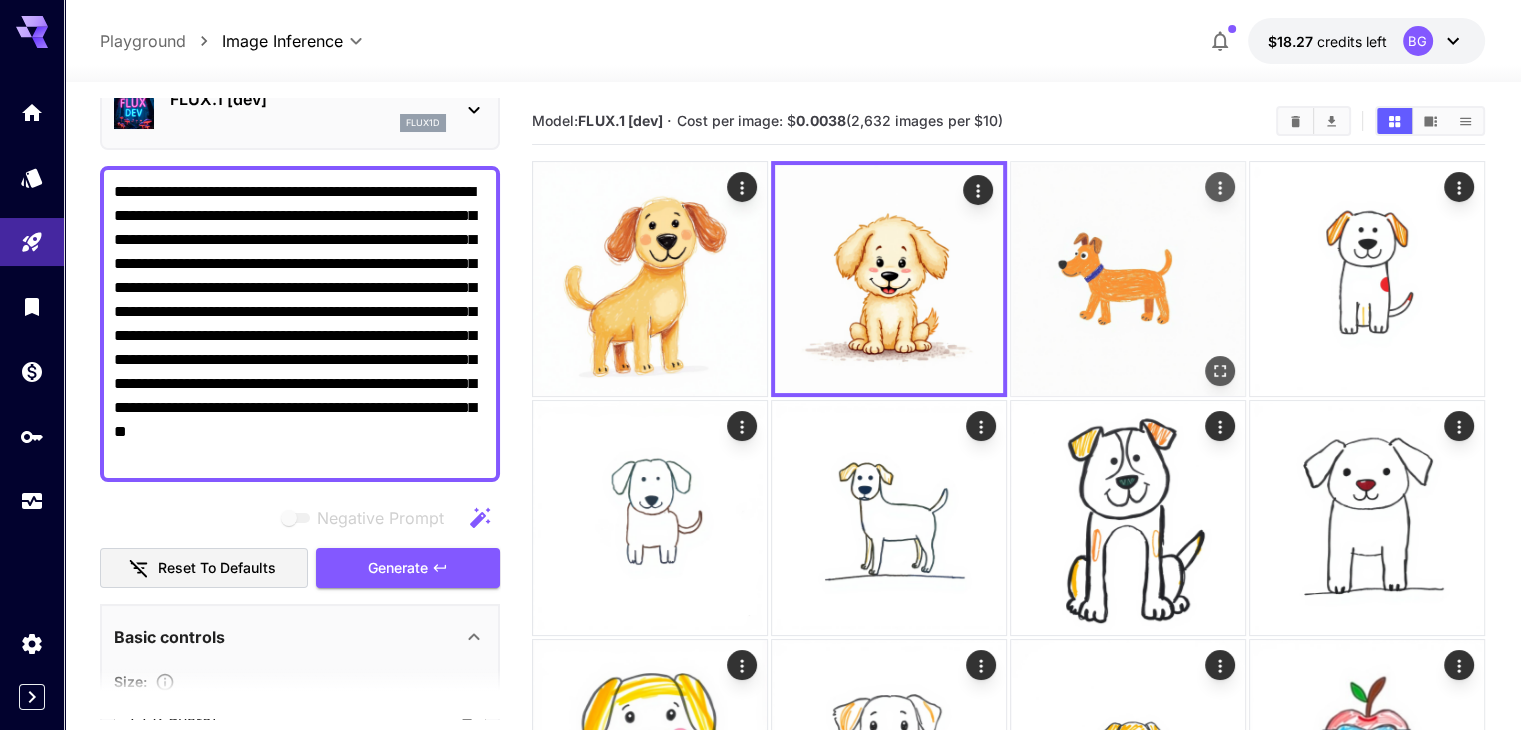 click at bounding box center [1128, 279] 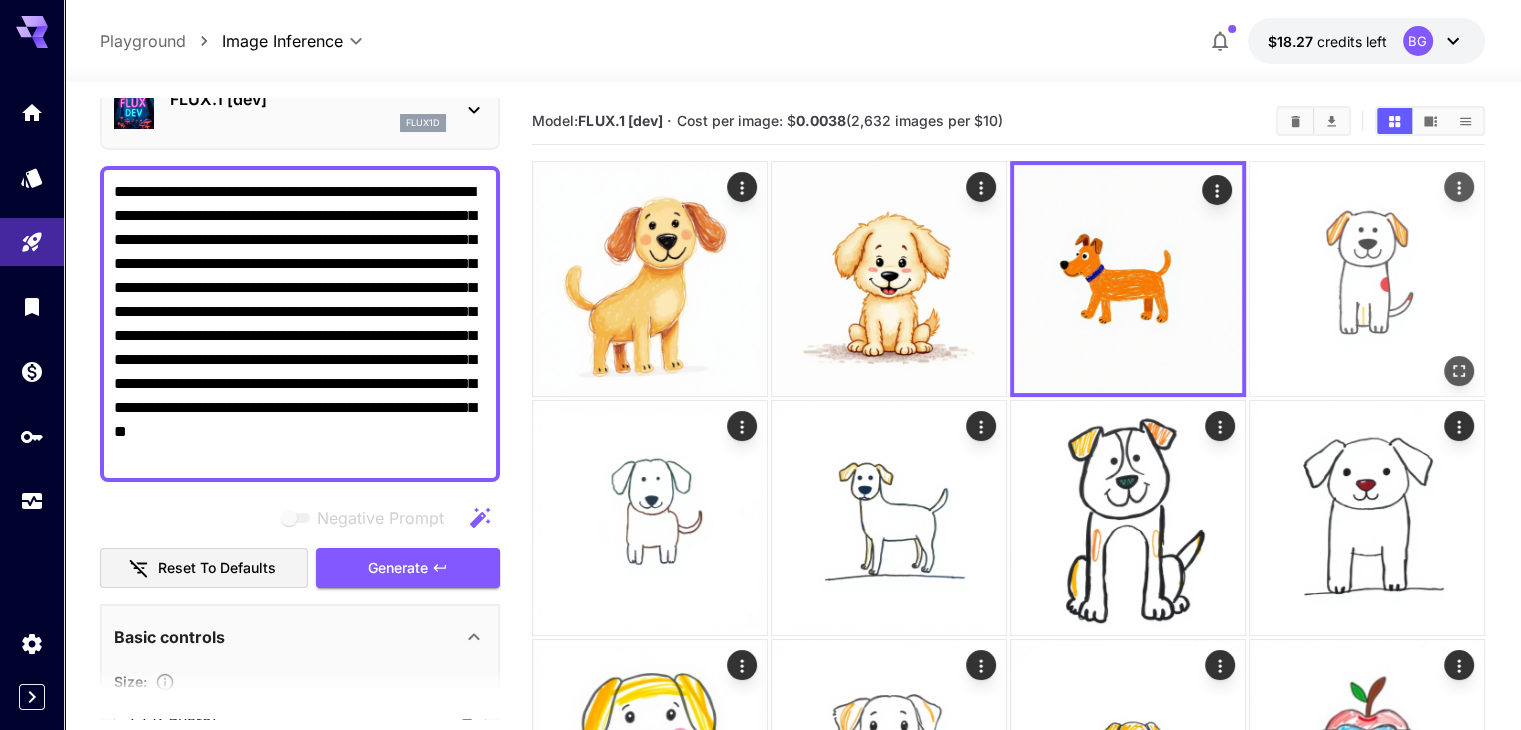 click at bounding box center (1367, 279) 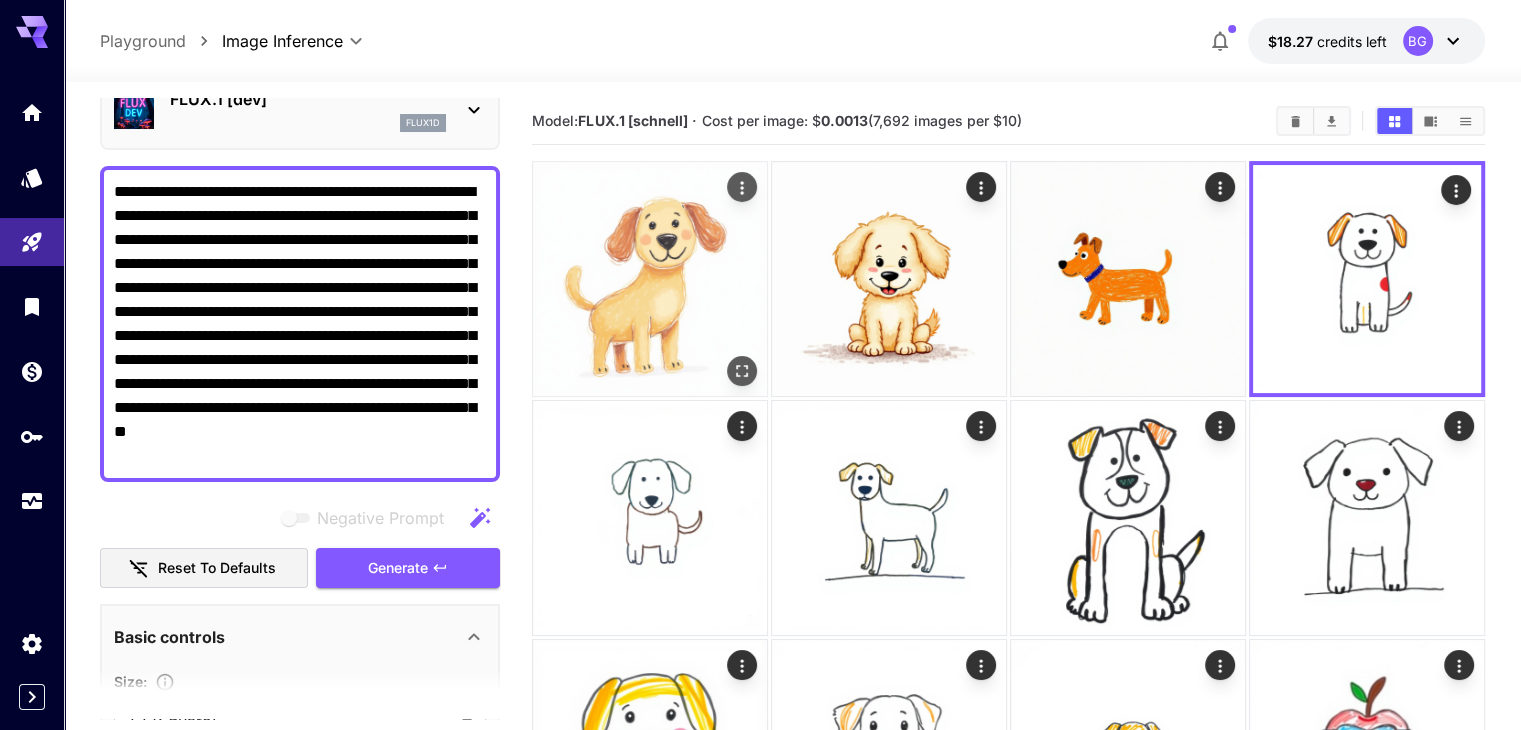 click at bounding box center [650, 279] 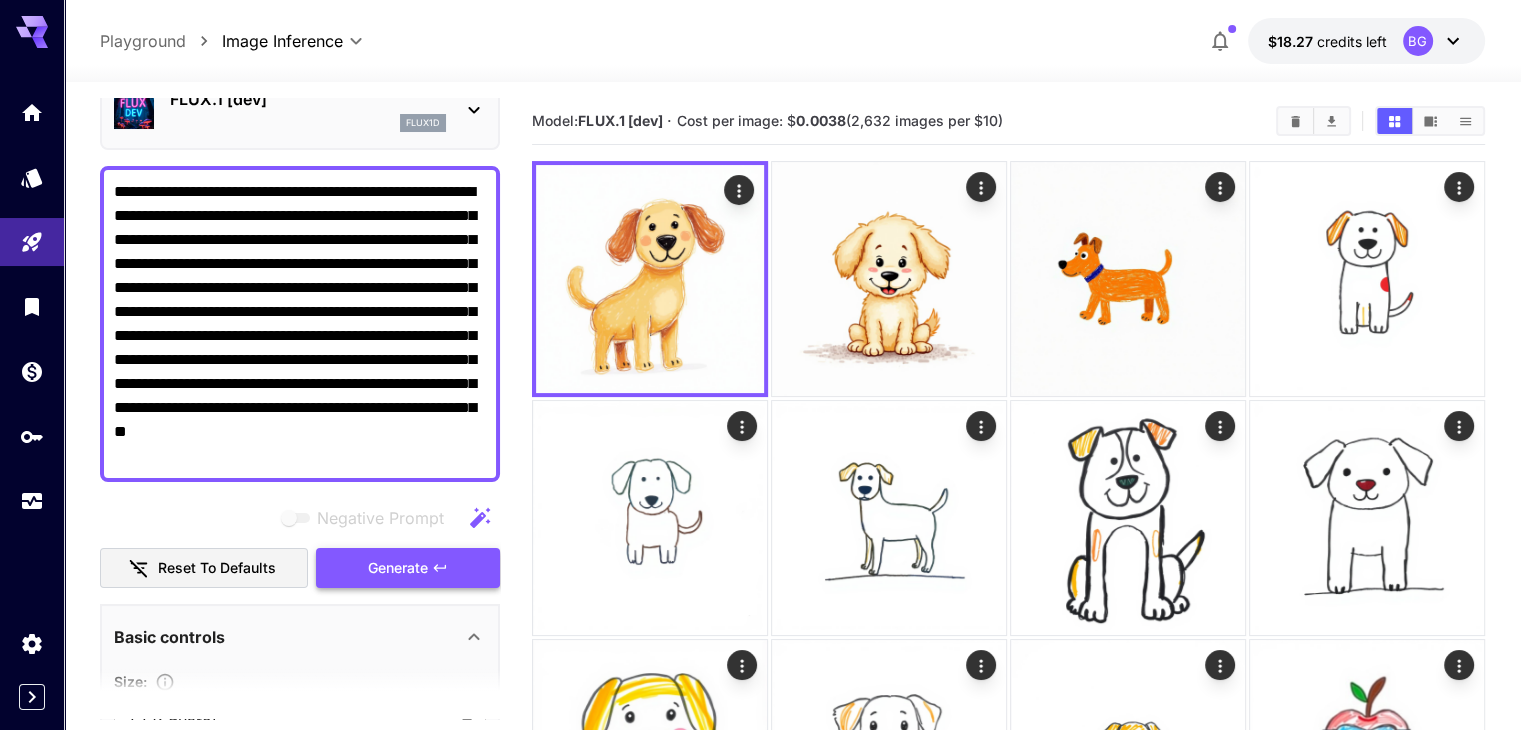 click on "Generate" at bounding box center [408, 568] 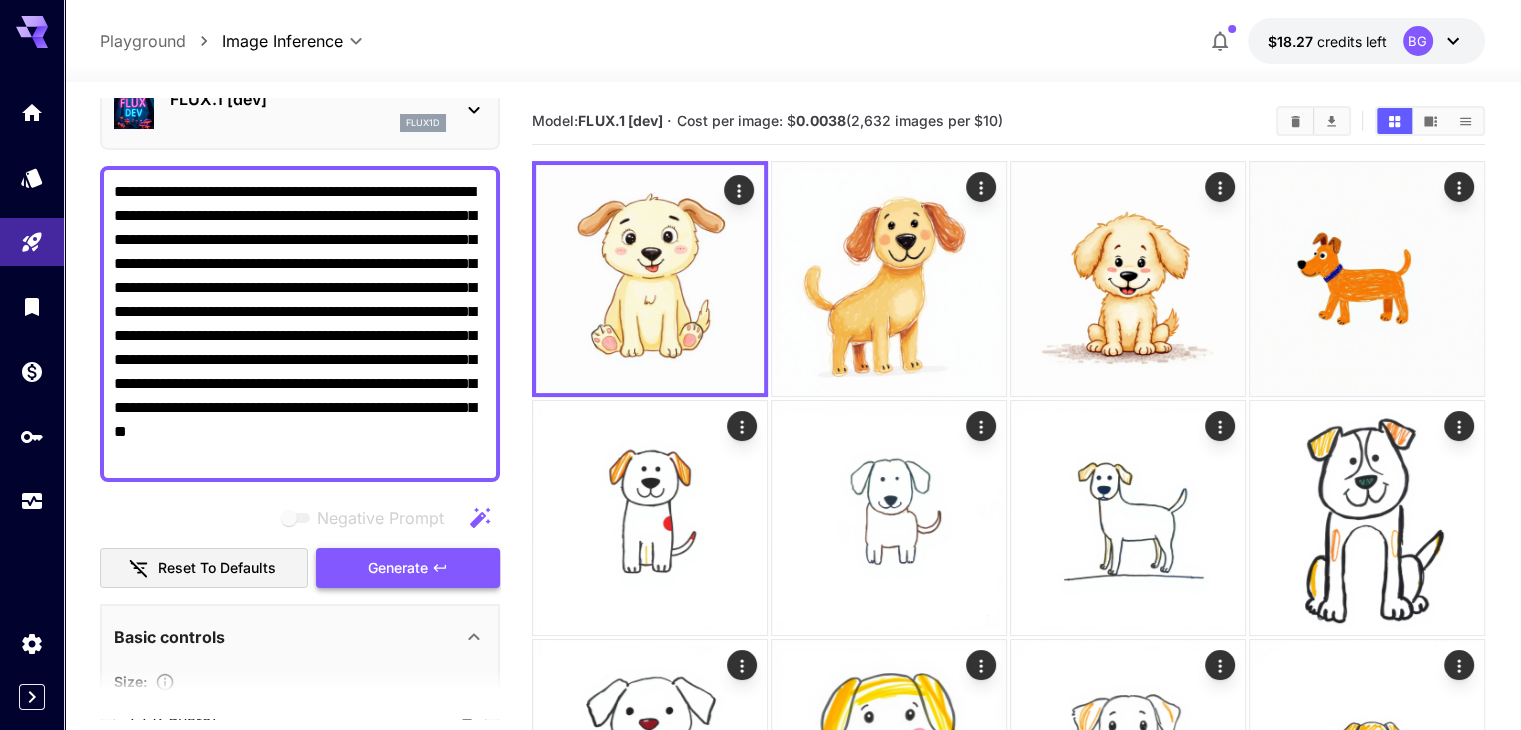 click on "Generate" at bounding box center (408, 568) 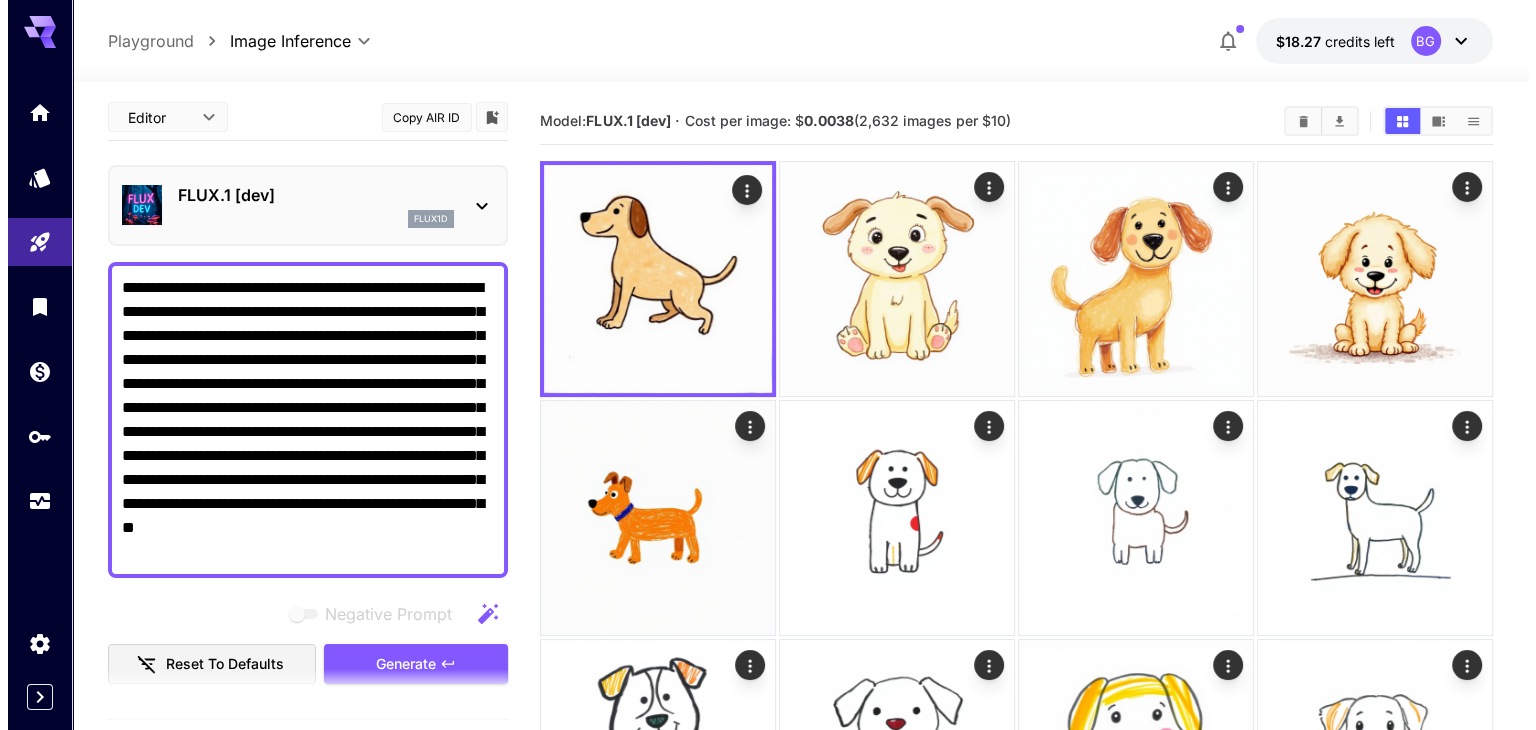 scroll, scrollTop: 0, scrollLeft: 0, axis: both 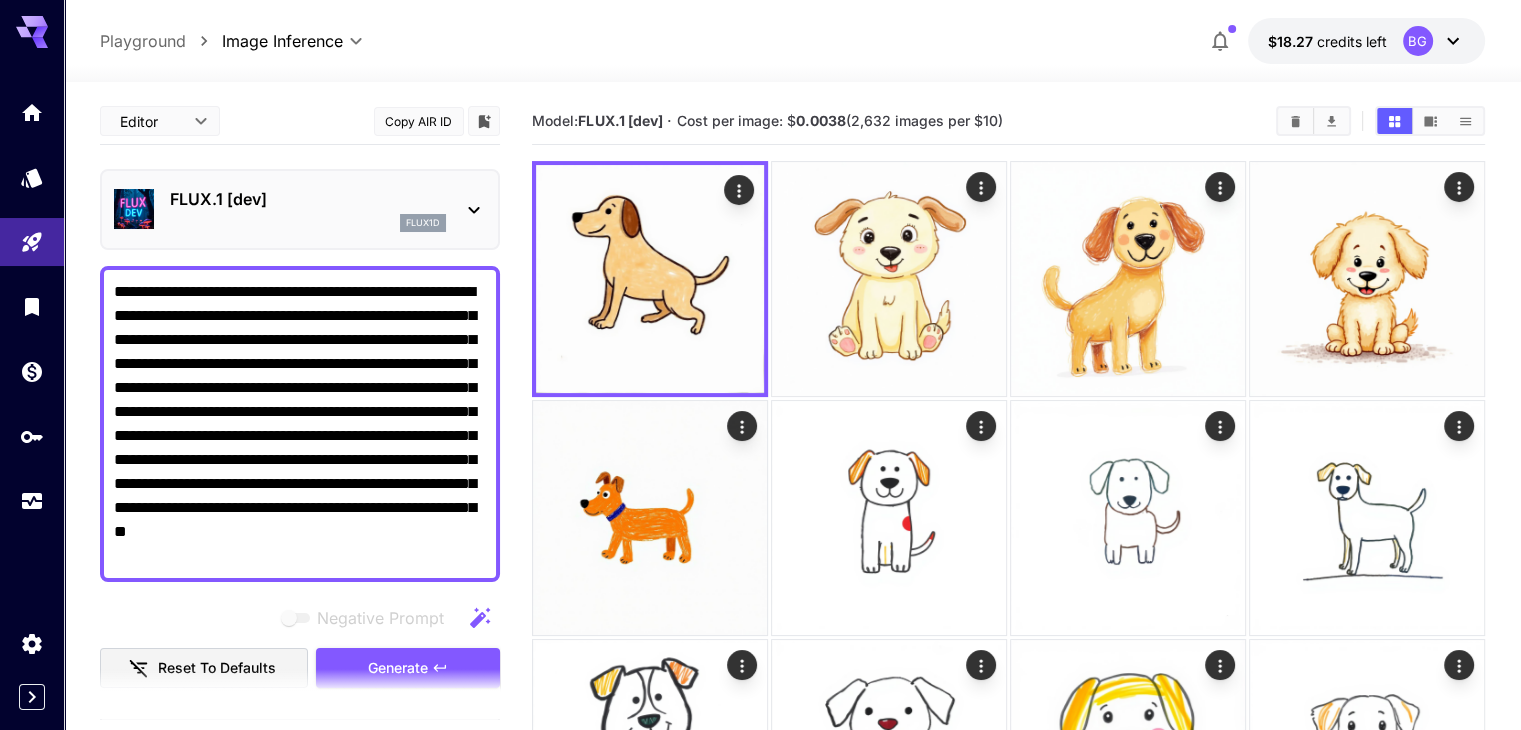 click on "FLUX.1 [dev]" at bounding box center [308, 199] 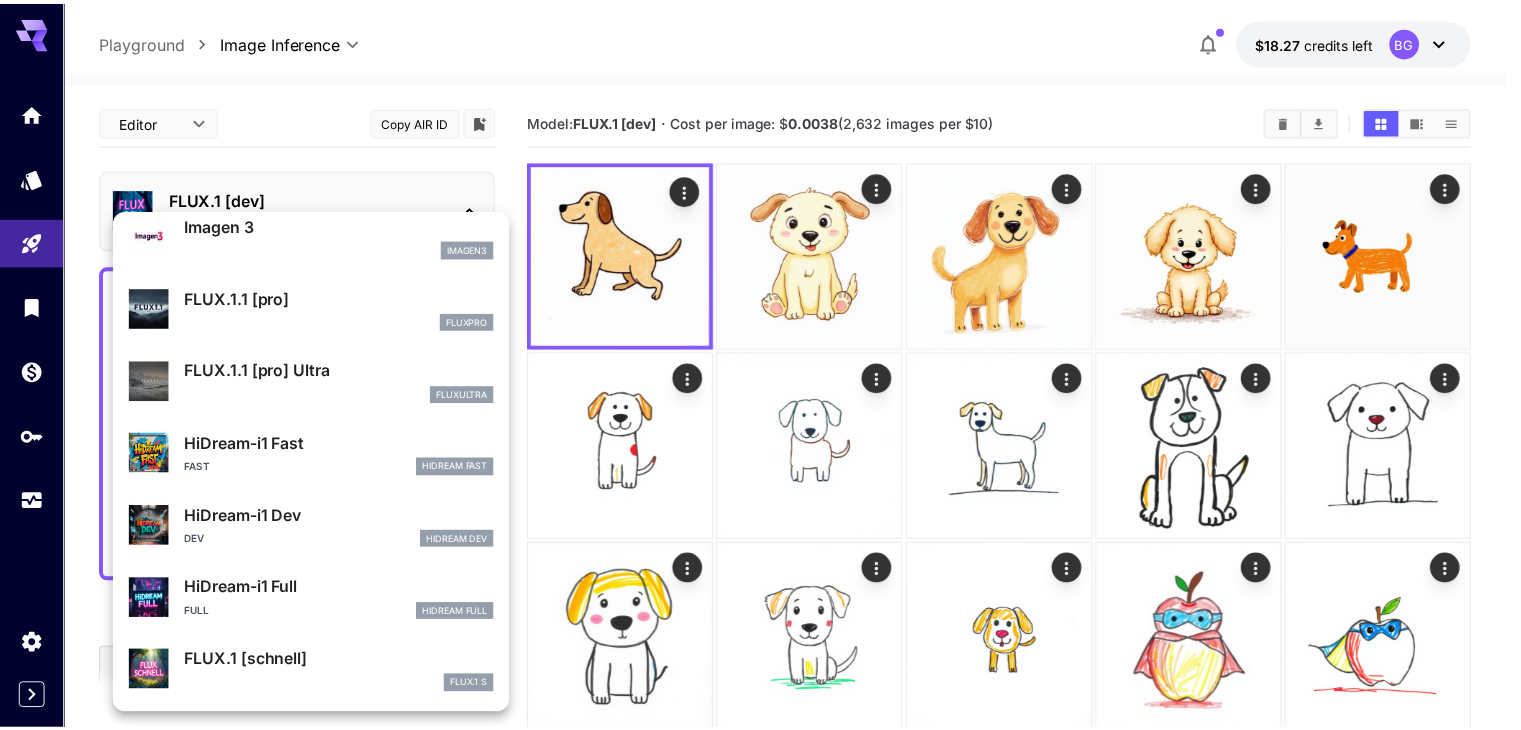 scroll, scrollTop: 1033, scrollLeft: 0, axis: vertical 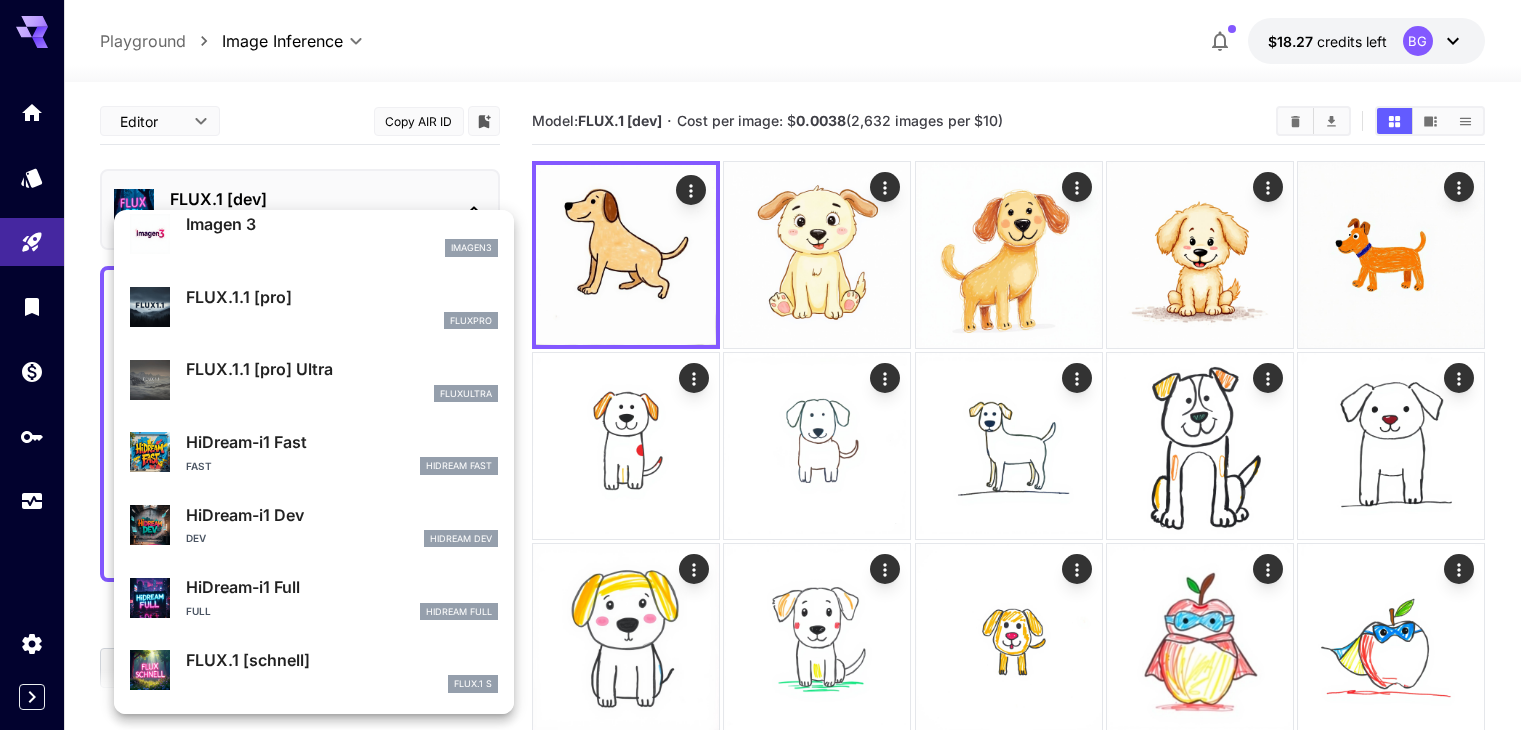 click on "FLUX.1 [schnell] FLUX.1 S" at bounding box center [314, 670] 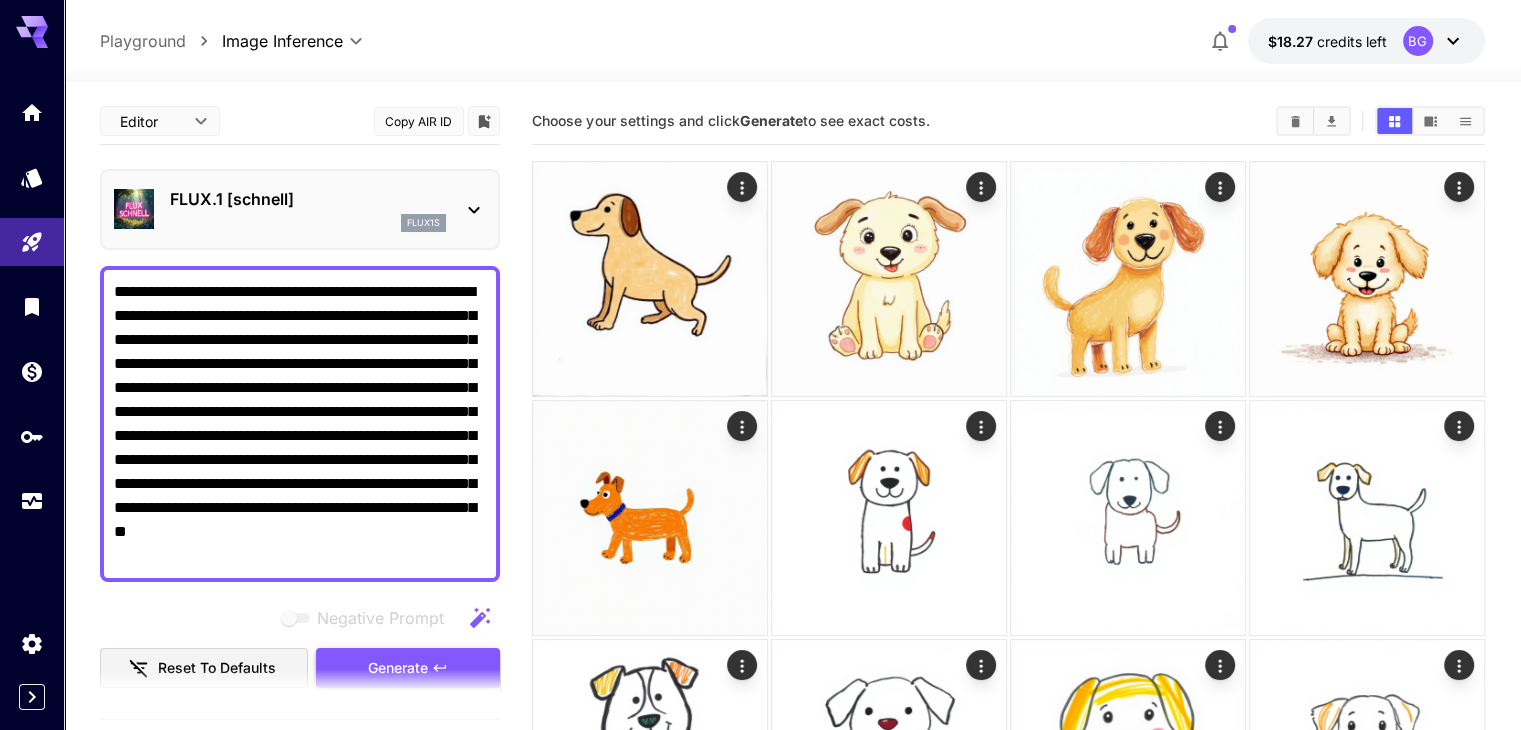 click on "Generate" at bounding box center [408, 668] 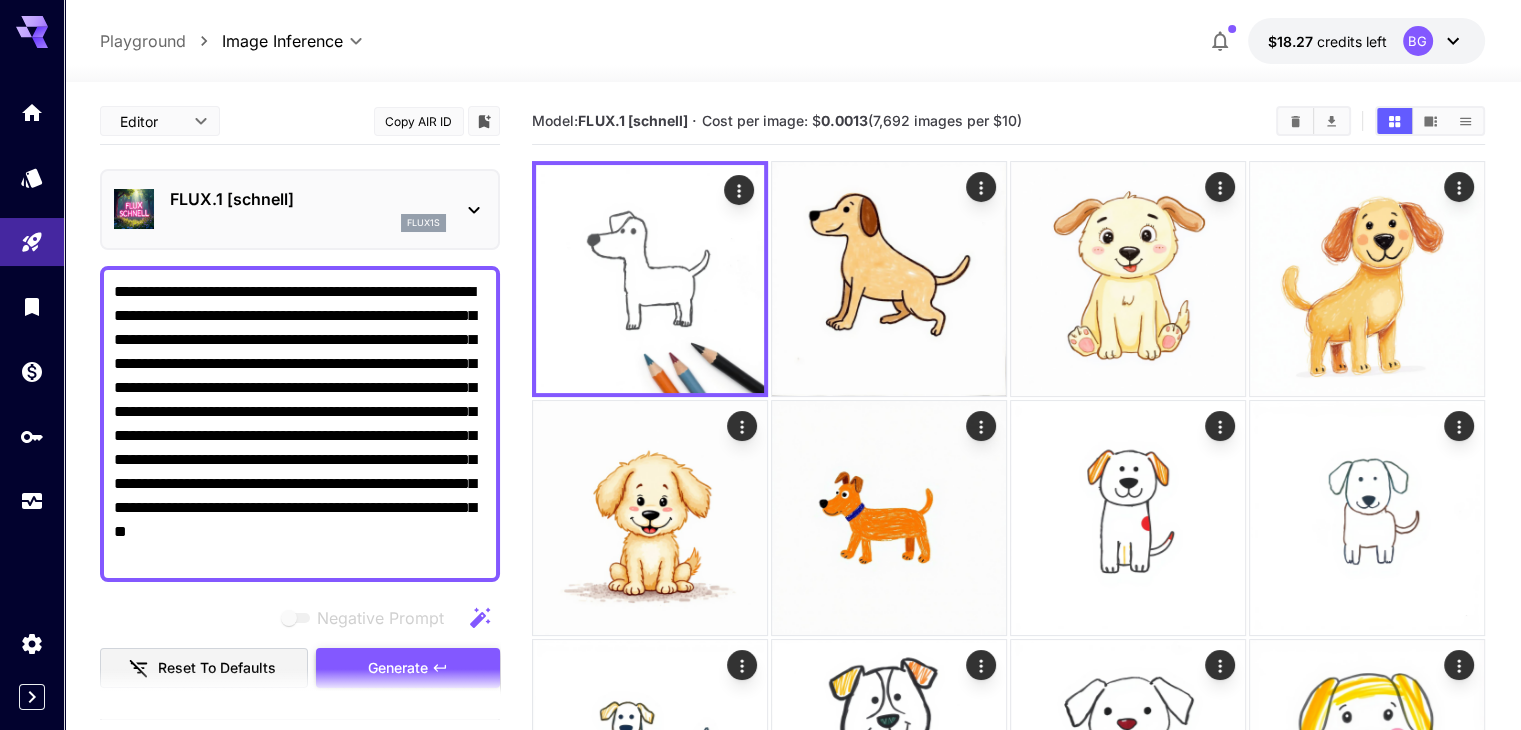 click on "Generate" at bounding box center [398, 668] 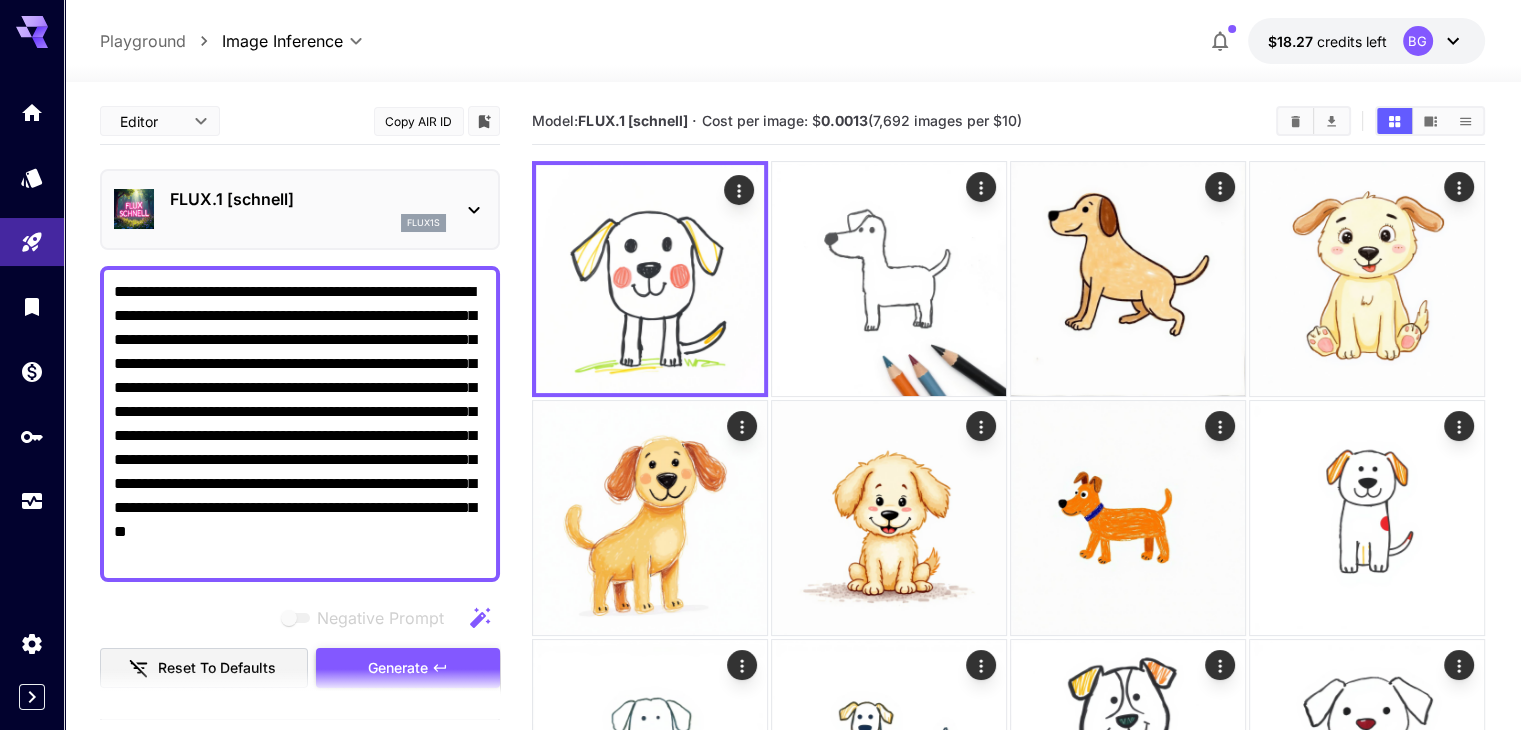 click on "Generate" at bounding box center [398, 668] 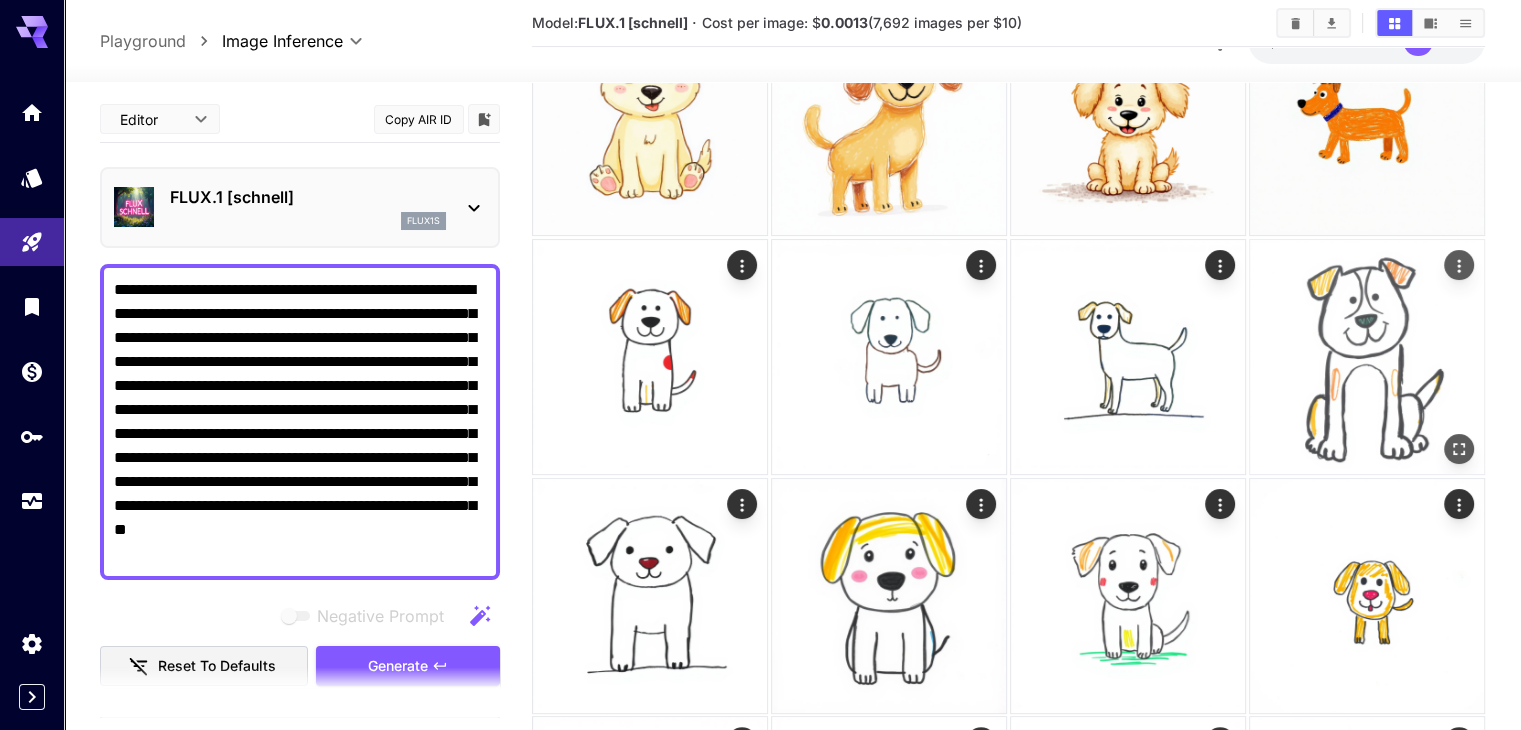 scroll, scrollTop: 0, scrollLeft: 0, axis: both 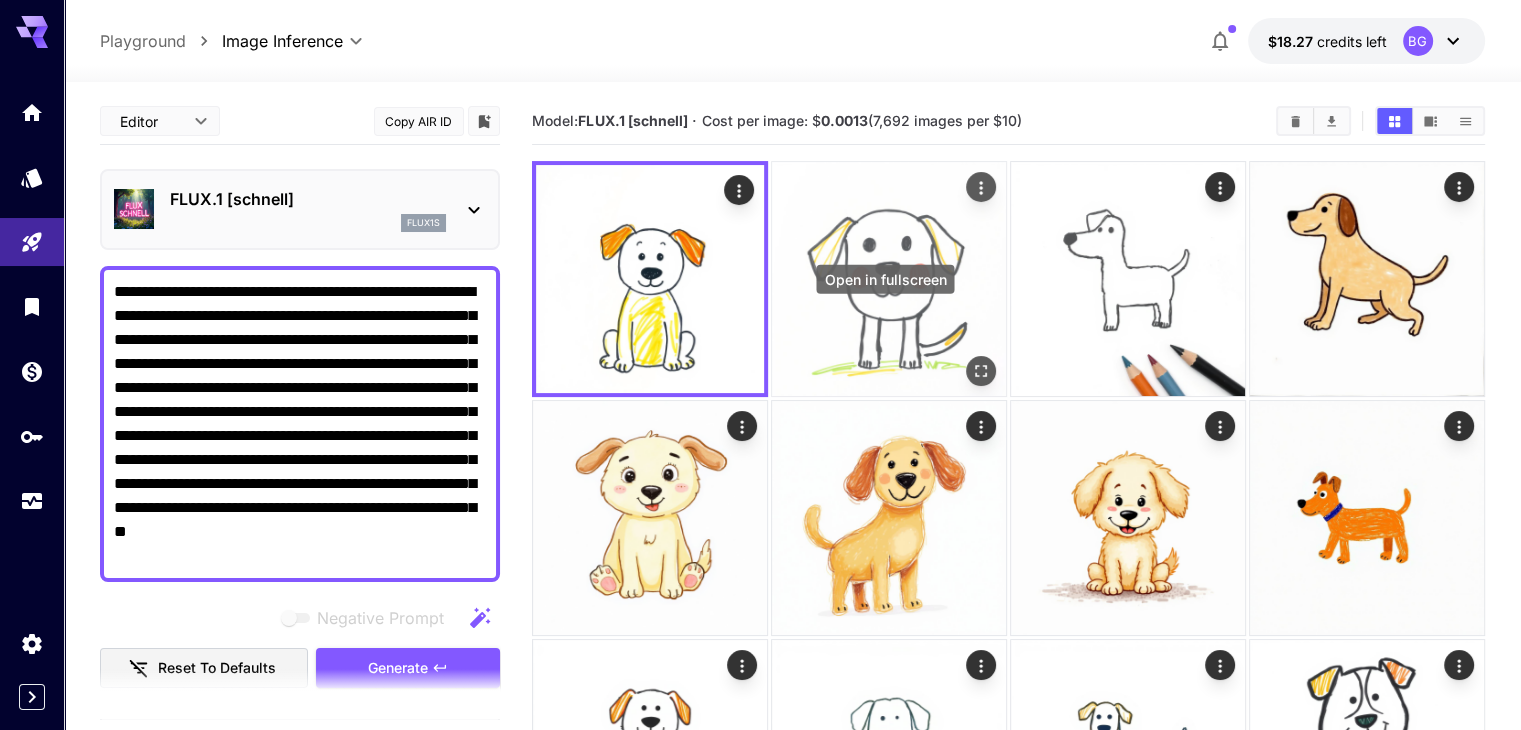 click 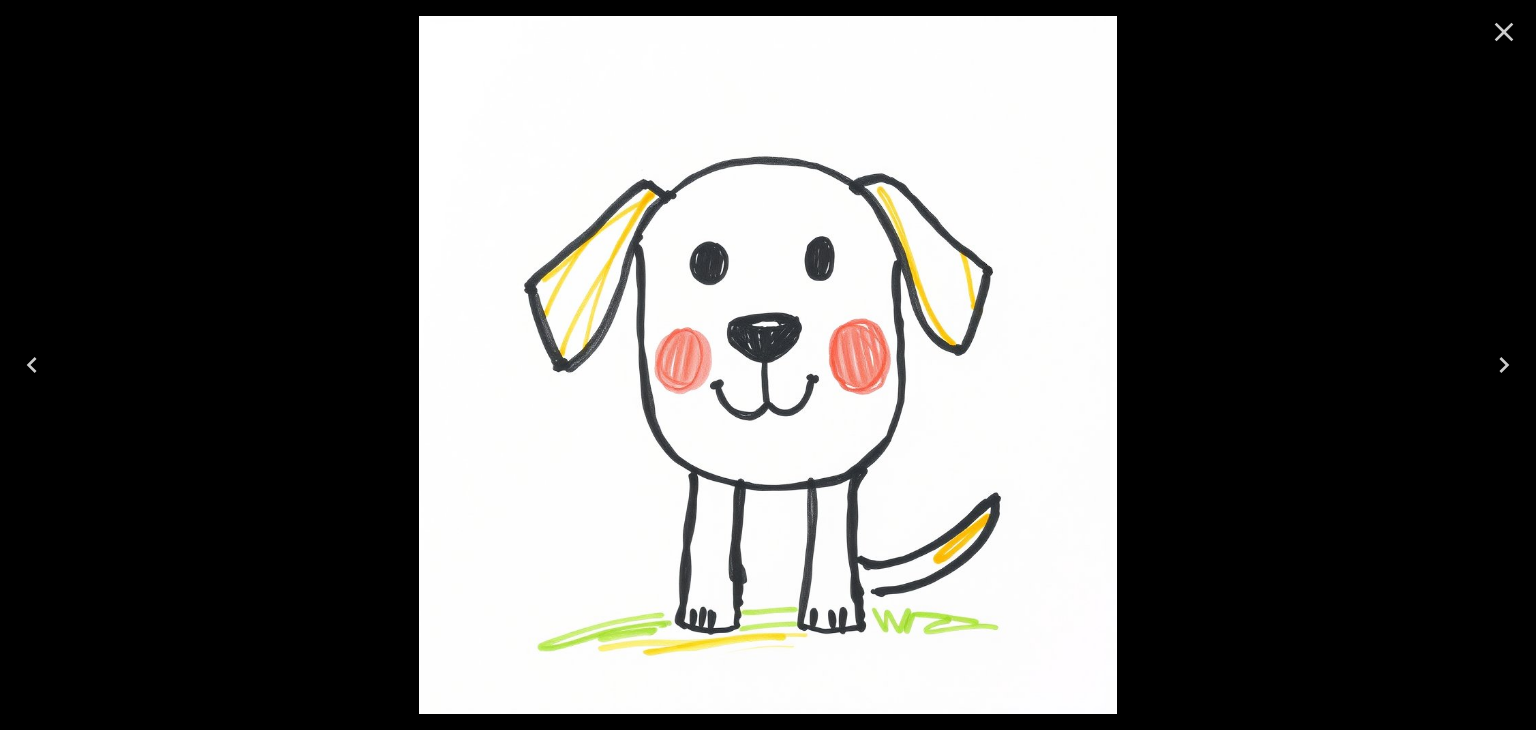 drag, startPoint x: 879, startPoint y: 293, endPoint x: 1505, endPoint y: 15, distance: 684.9526 